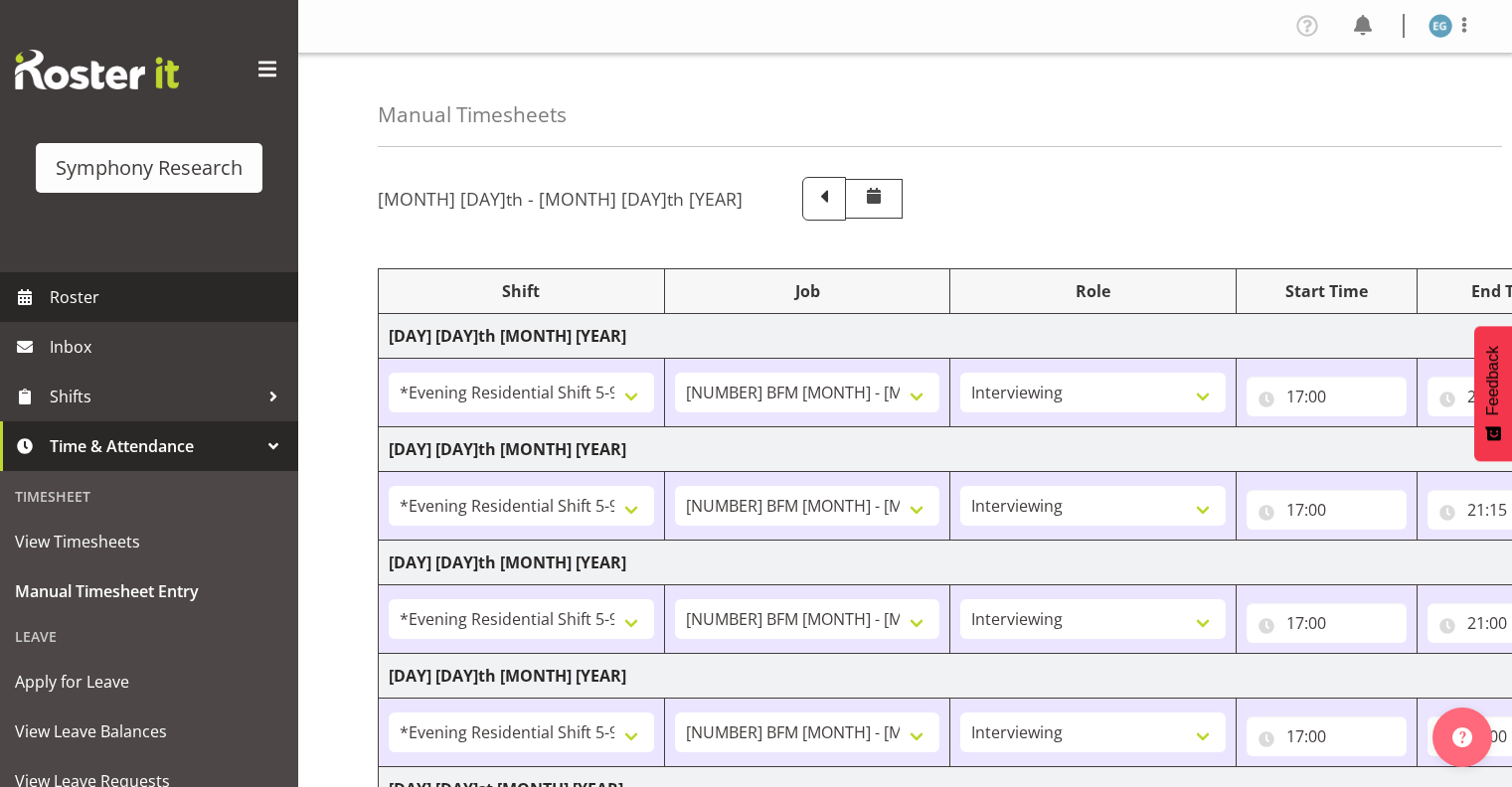 select on "48116" 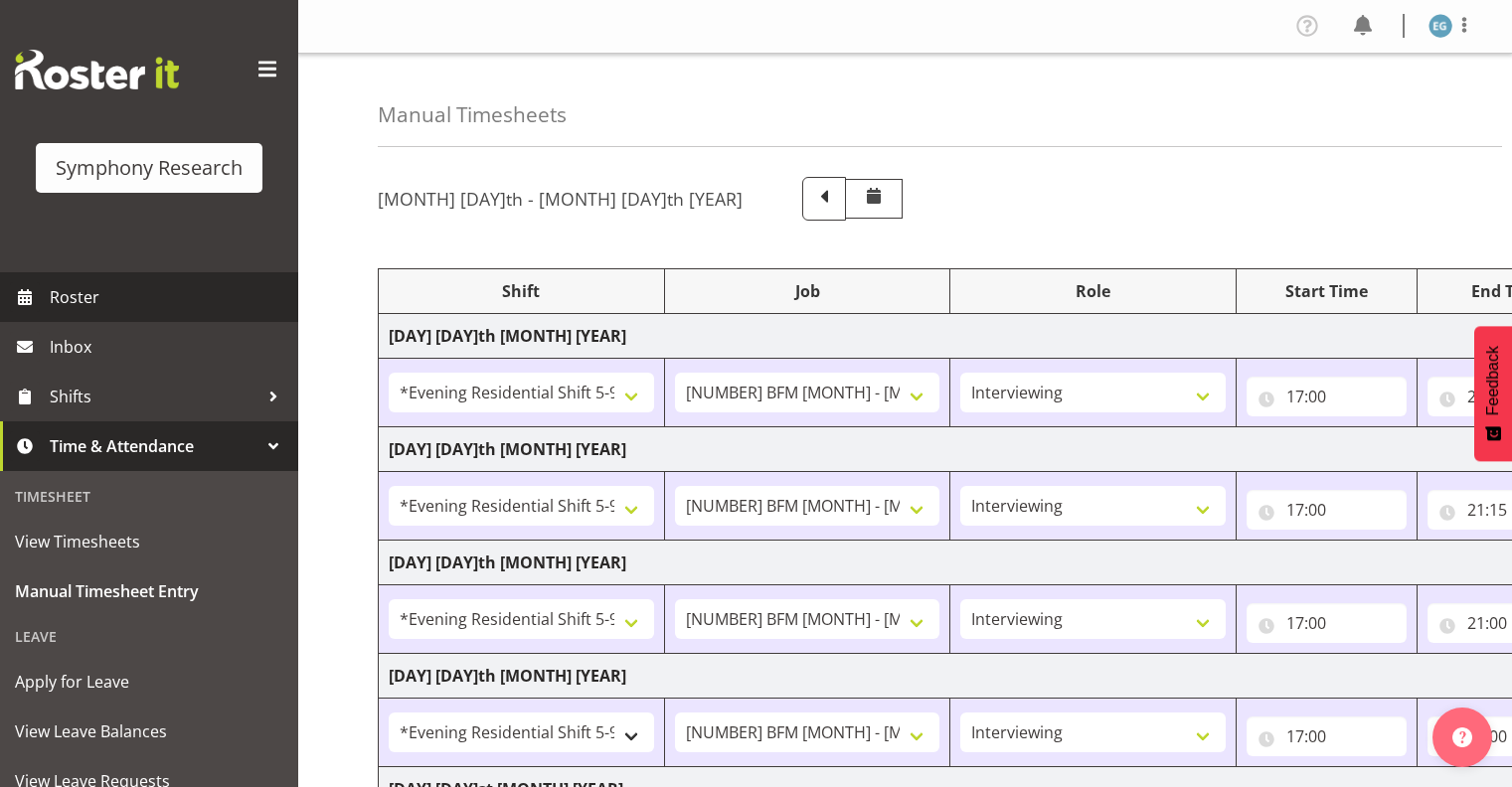 scroll, scrollTop: 579, scrollLeft: 0, axis: vertical 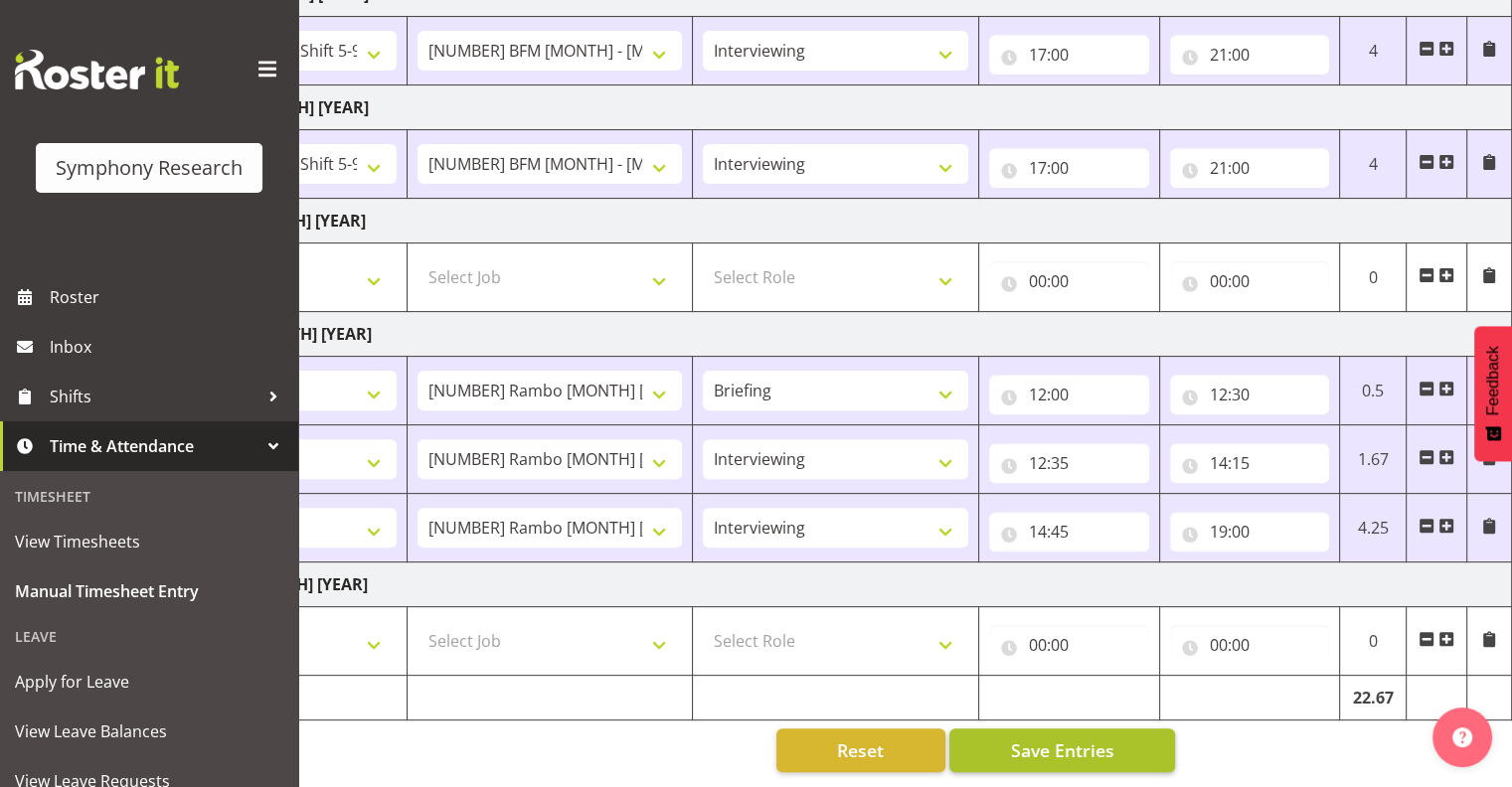 click on "Save
Entries" at bounding box center (1062, 750) 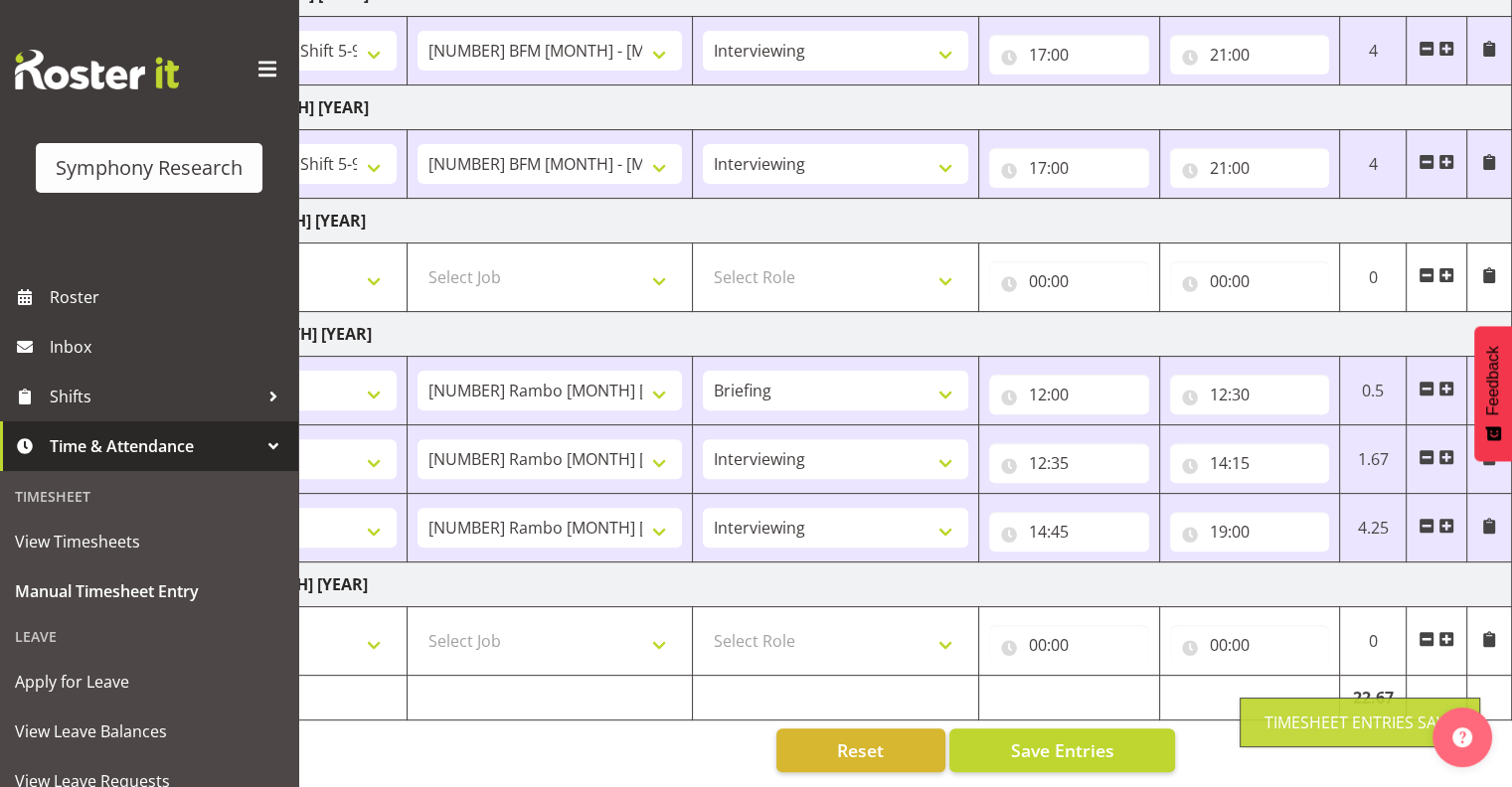 scroll, scrollTop: 0, scrollLeft: 0, axis: both 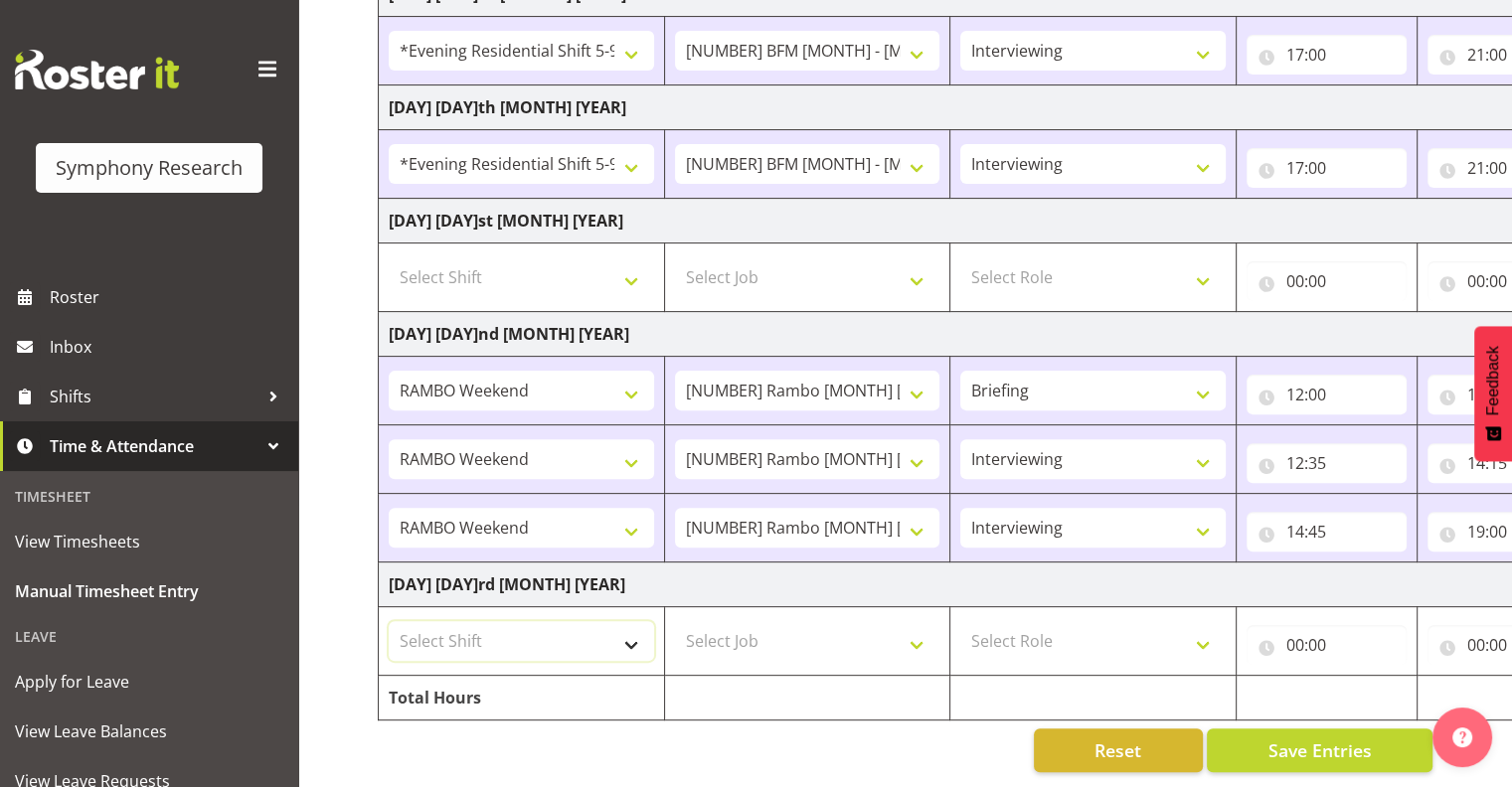 click on "Select Shift  !!Weekend Residential    (Roster IT Shift Label) *Business  9/10am ~ 4:30pm *Business Supervisor *Evening Residential Shift 5-9pm *RP Track  C *RP Track C Weekend *RP Weekly/Monthly Tracks *Supervisor Call Centre *Supervisor Evening *Supervisors & Call Centre Weekend RAMBO Weekend Rambo Test WP Aust briefing/training World Poll Aust Late 9p~10:30p World Poll Aust Wkend World Poll NZ  Weekends World Poll NZ Pilot World Poll NZ Wave 2 Pilot World Poll Pilot Aust 9:00~10:30pm" at bounding box center [521, 641] 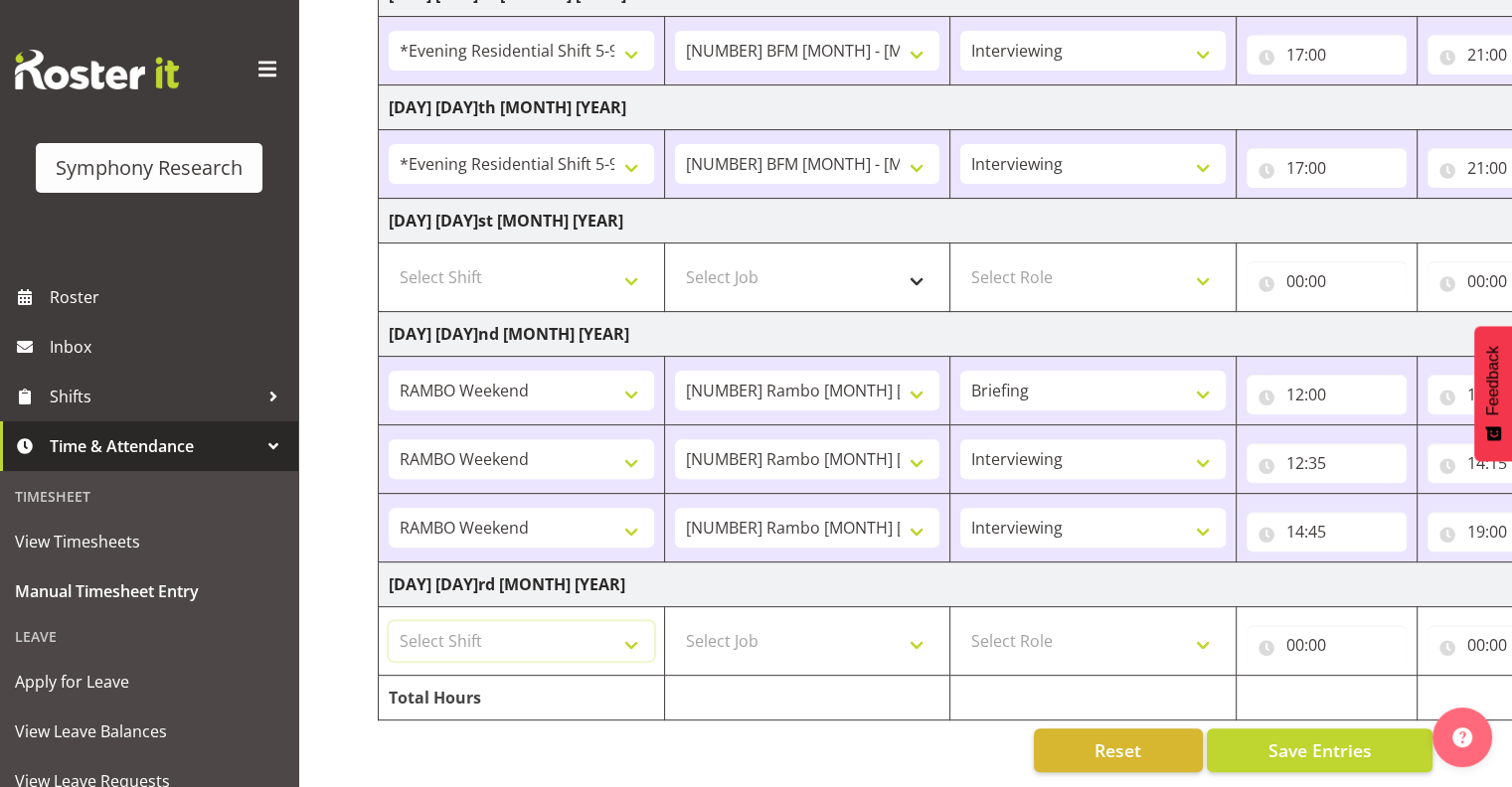 select on "43777" 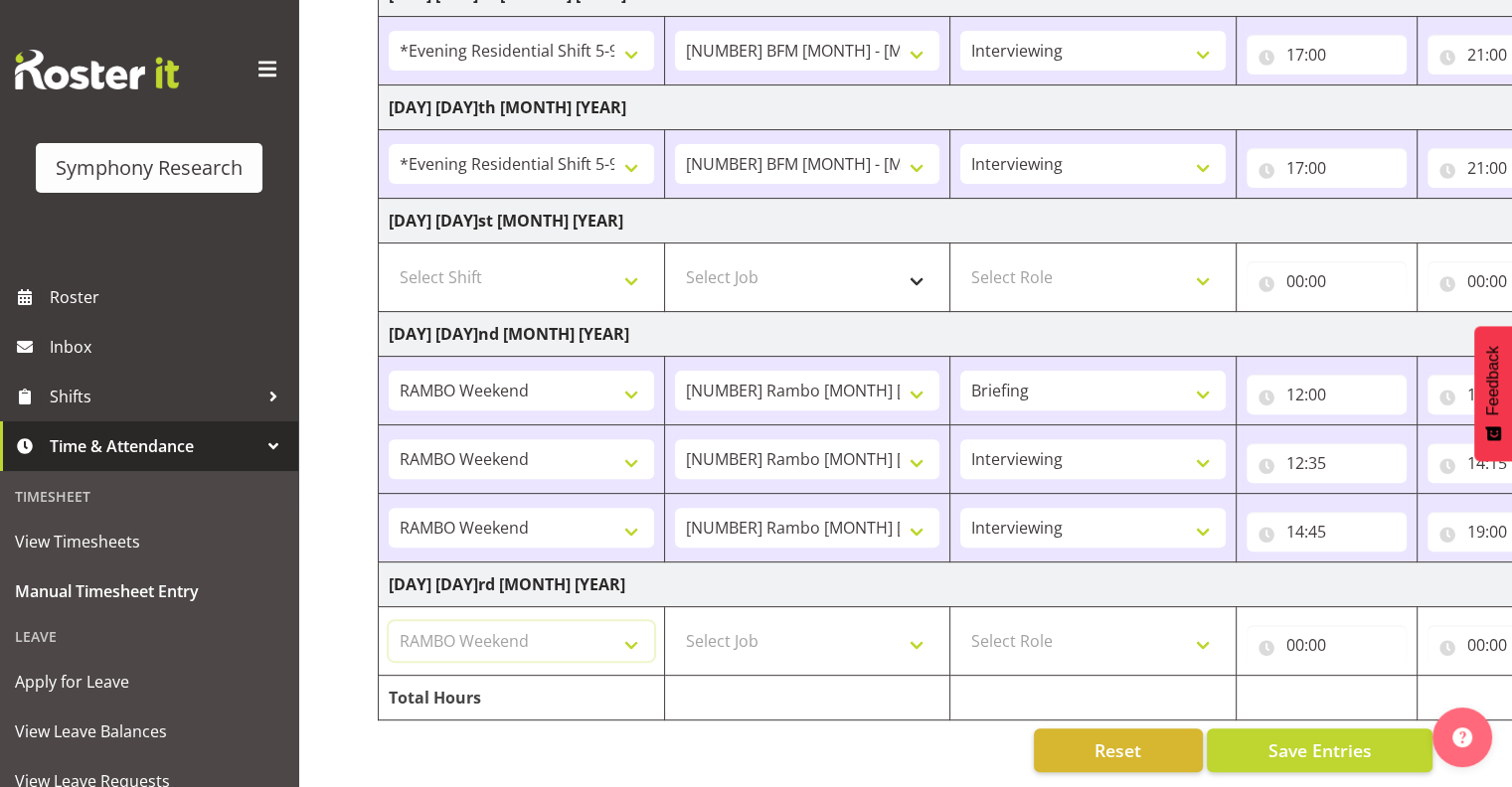 click on "Select Shift  !!Weekend Residential    (Roster IT Shift Label) *Business  9/10am ~ 4:30pm *Business Supervisor *Evening Residential Shift 5-9pm *RP Track  C *RP Track C Weekend *RP Weekly/Monthly Tracks *Supervisor Call Centre *Supervisor Evening *Supervisors & Call Centre Weekend RAMBO Weekend Rambo Test WP Aust briefing/training World Poll Aust Late 9p~10:30p World Poll Aust Wkend World Poll NZ  Weekends World Poll NZ Pilot World Poll NZ Wave 2 Pilot World Poll Pilot Aust 9:00~10:30pm" at bounding box center [521, 641] 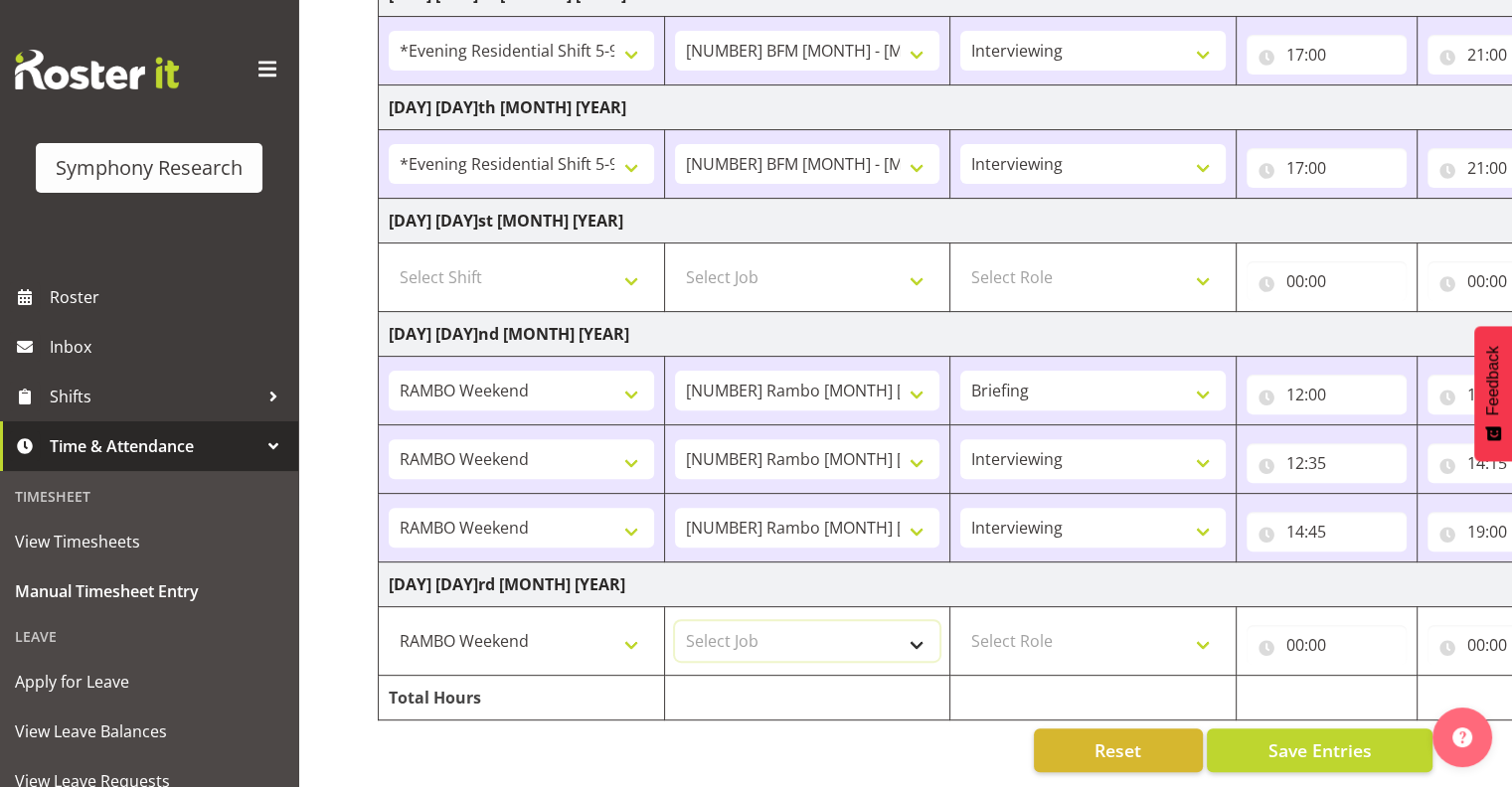 click on "Select Job  550060 IF Admin 553491 World Poll Australia Wave 2 Pretest 2025 553493 World Poll New Zealand Wave 2 Pretest 2025 553500 BFM Jul - Sep 2025 553502 FMG August 2024 990000 General 990821 Goldrush 2024 990846 Toka Tu Ake 2025 990855 FENZ 990878 CMI Q3 2025 990883 Alarms 990888 Rambo Aug 2025 999996 Training 999997 Recruitment & Training 999999 DT" at bounding box center [807, 641] 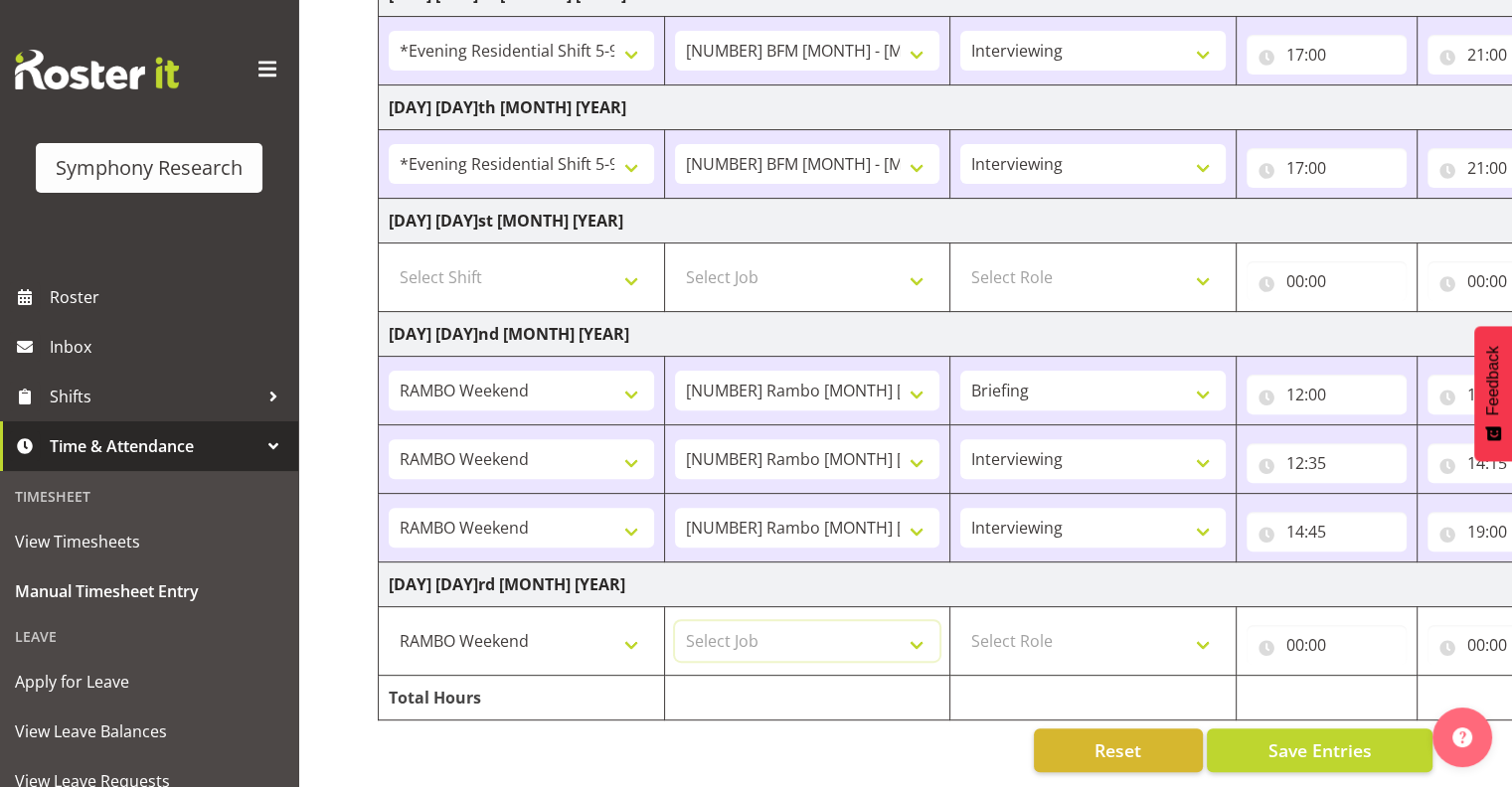 select on "10461" 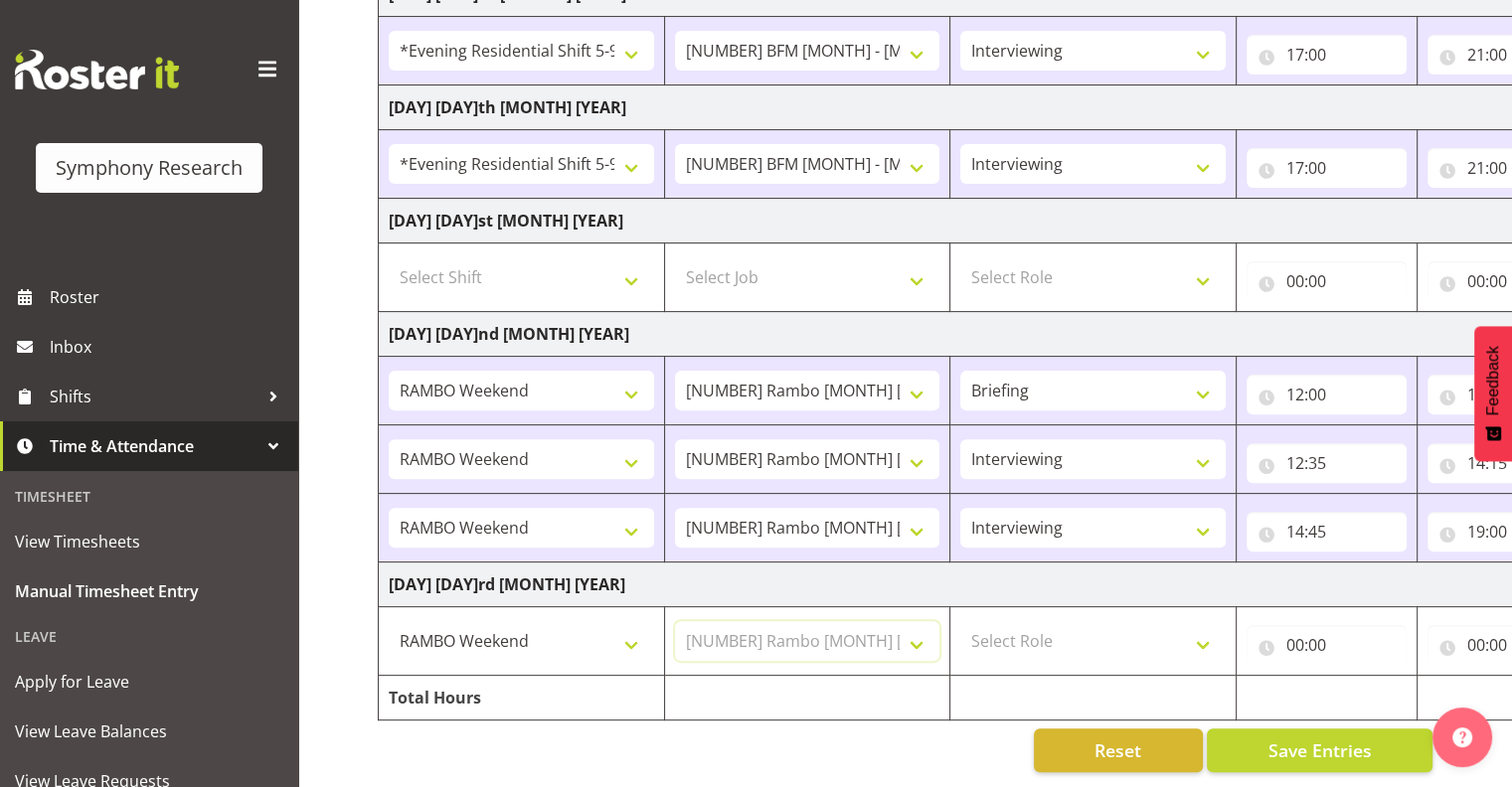 click on "Select Job  550060 IF Admin 553491 World Poll Australia Wave 2 Pretest 2025 553493 World Poll New Zealand Wave 2 Pretest 2025 553500 BFM Jul - Sep 2025 553502 FMG August 2024 990000 General 990821 Goldrush 2024 990846 Toka Tu Ake 2025 990855 FENZ 990878 CMI Q3 2025 990883 Alarms 990888 Rambo Aug 2025 999996 Training 999997 Recruitment & Training 999999 DT" at bounding box center (807, 641) 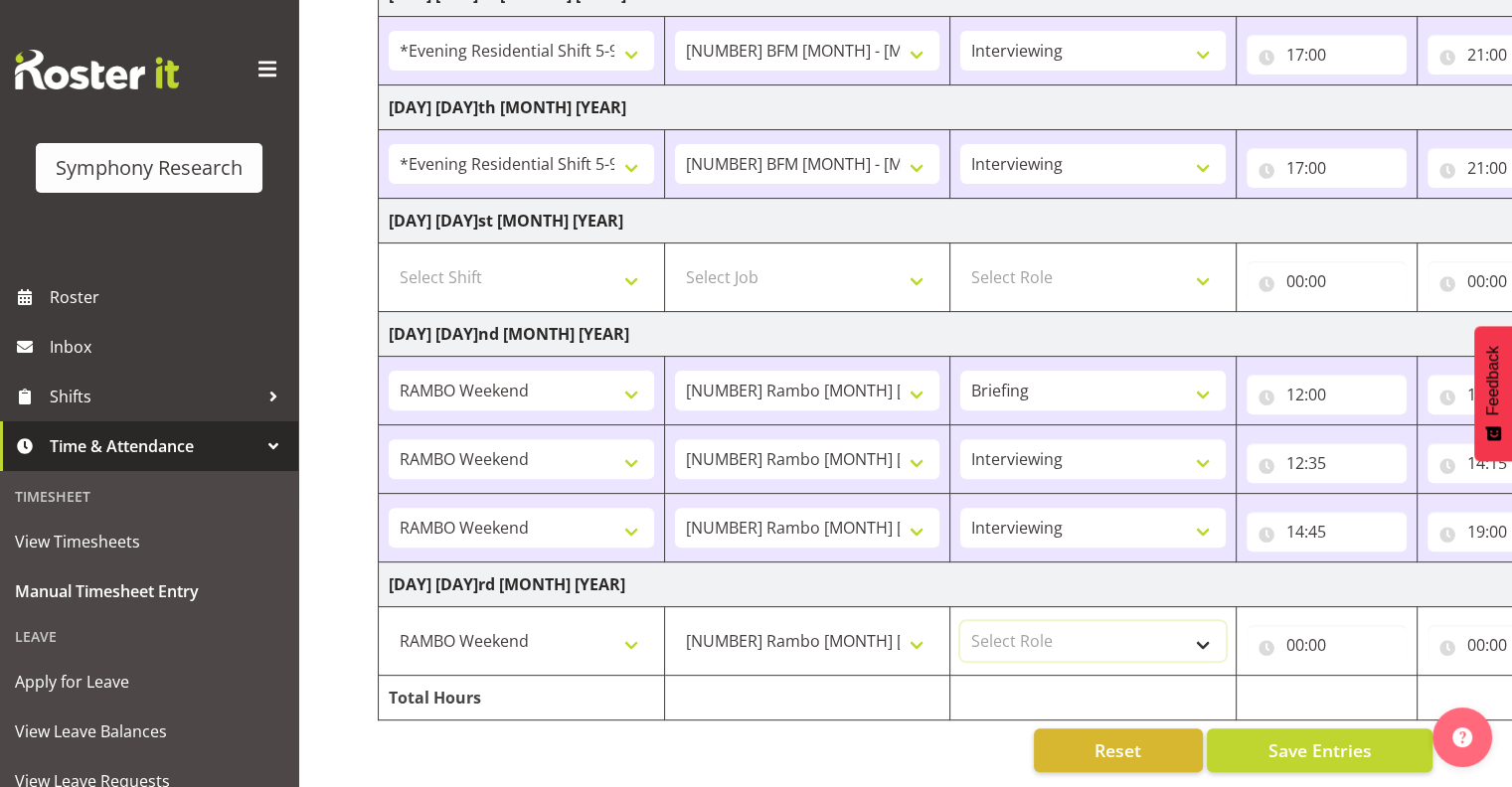 click on "Select Role  Interviewing Briefing" at bounding box center (1092, 641) 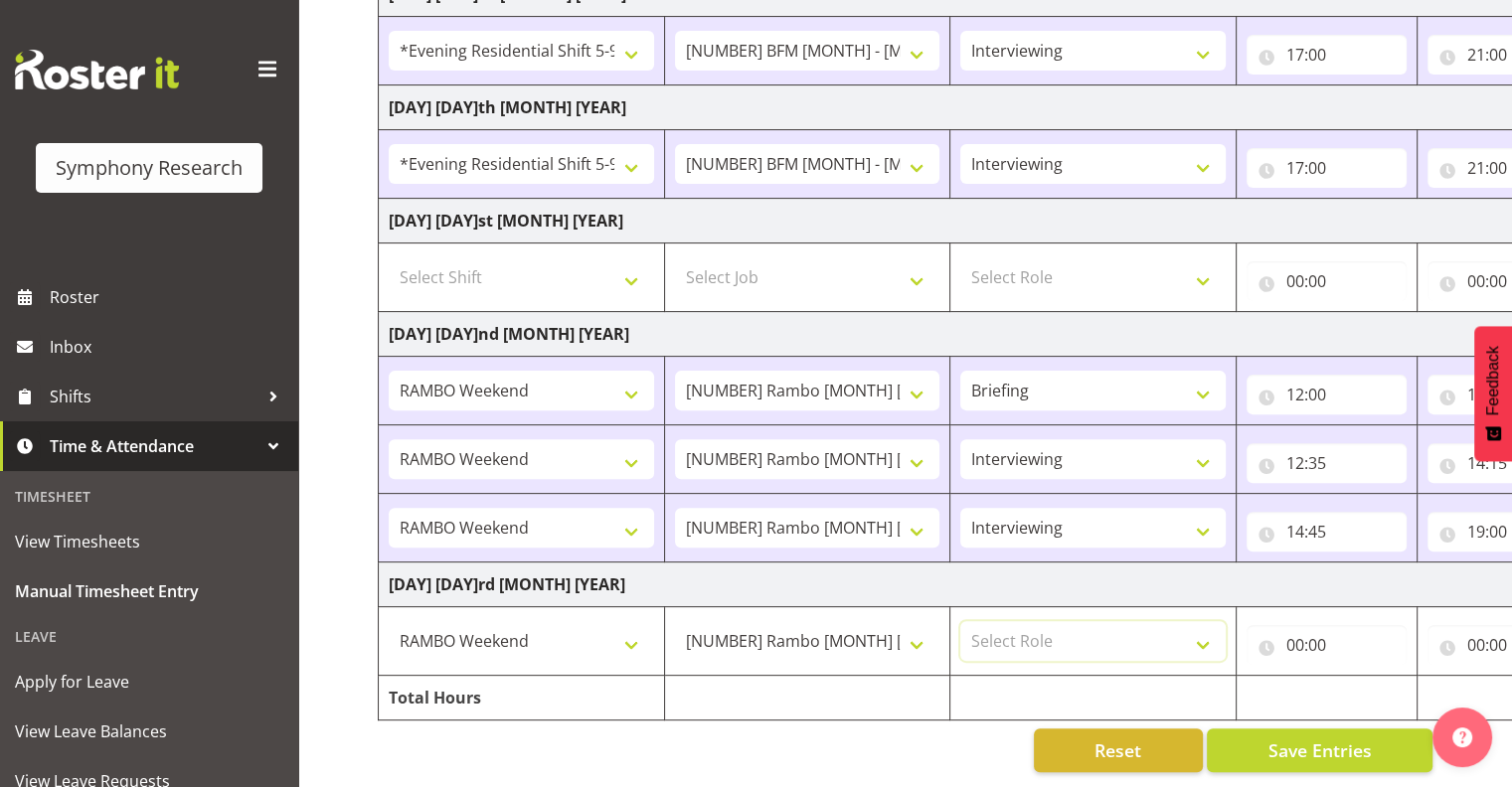 select on "47" 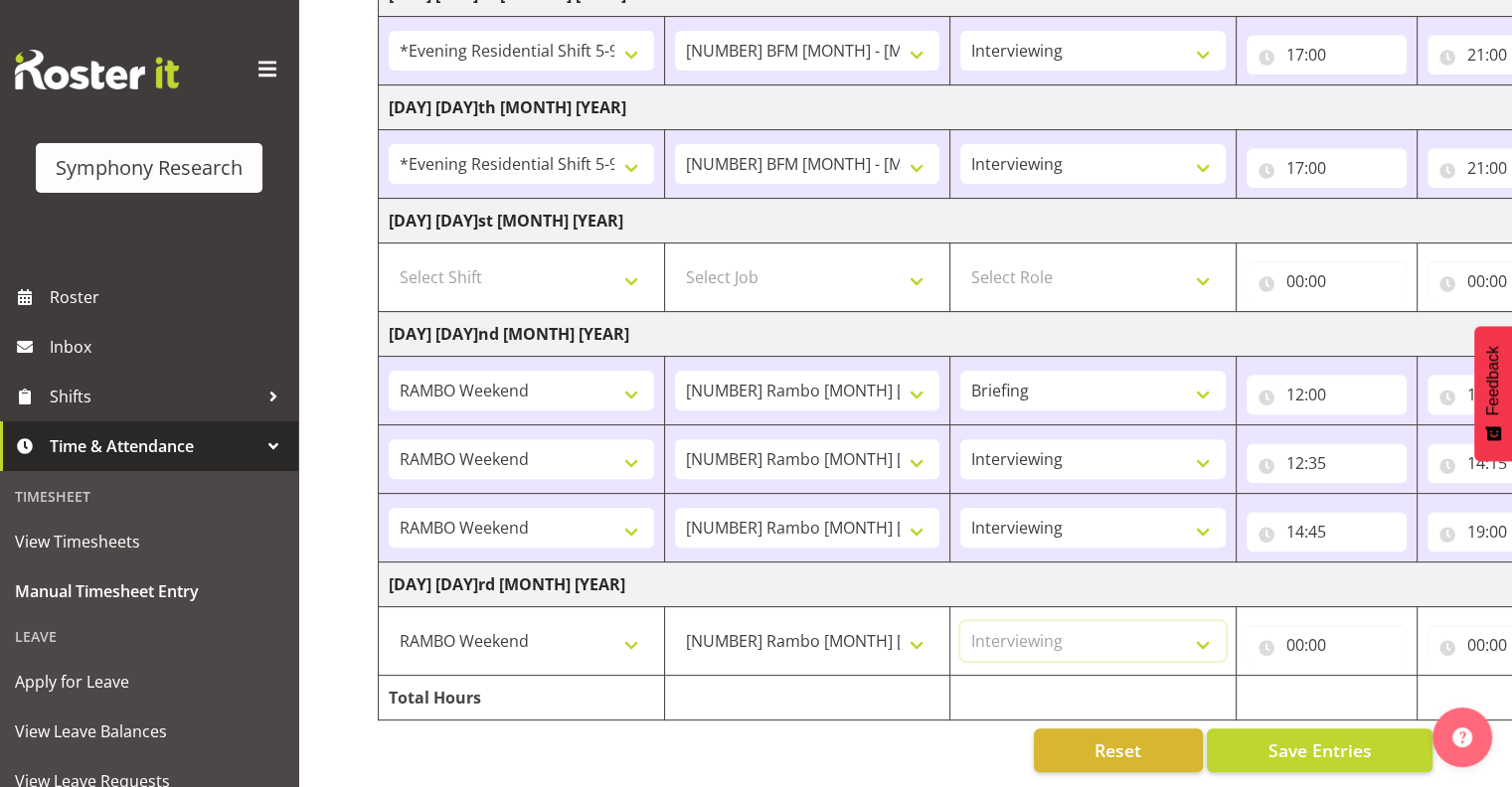 click on "Select Role  Interviewing Briefing" at bounding box center (1092, 641) 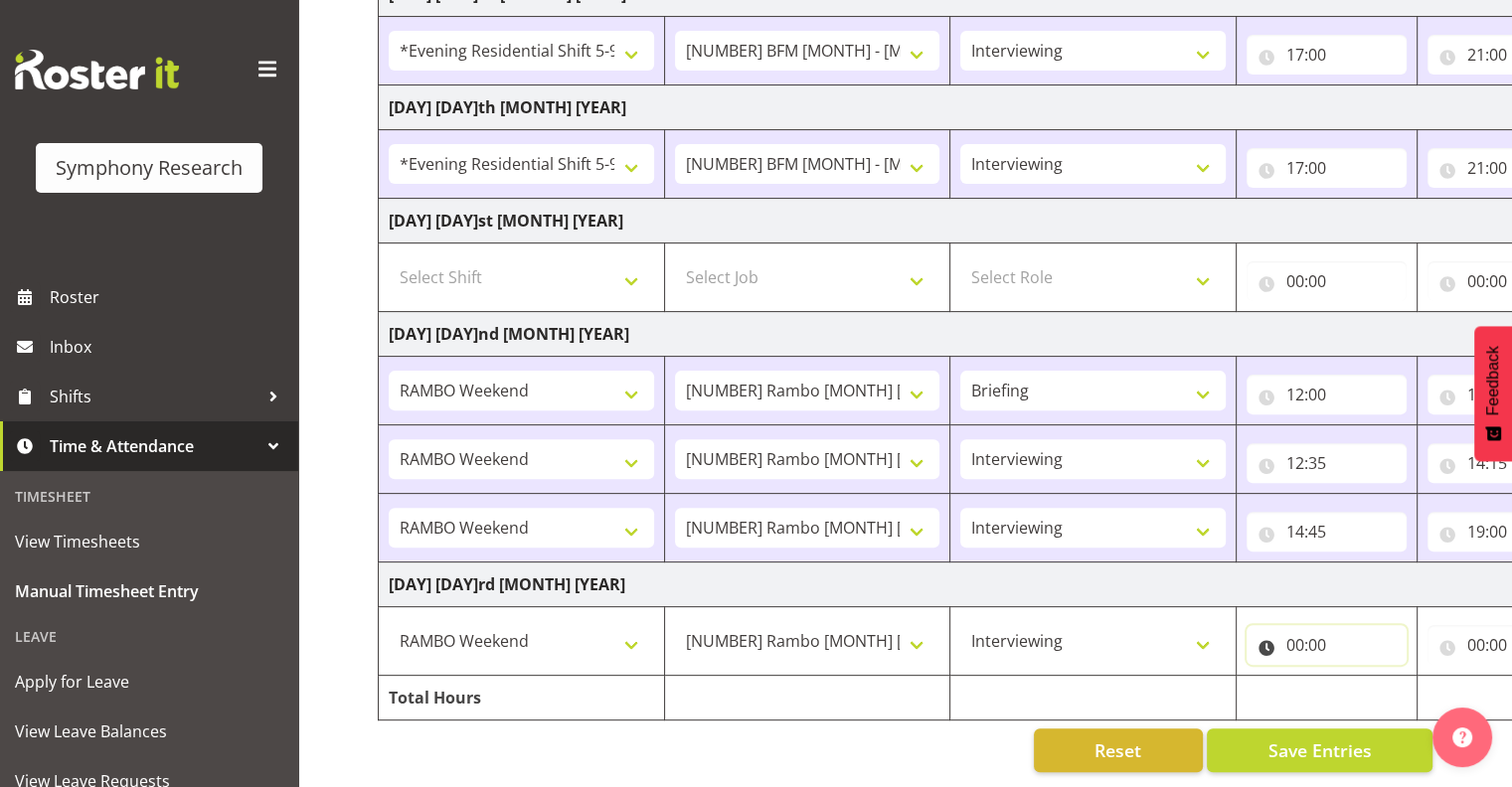 click on "00:00" at bounding box center [1326, 645] 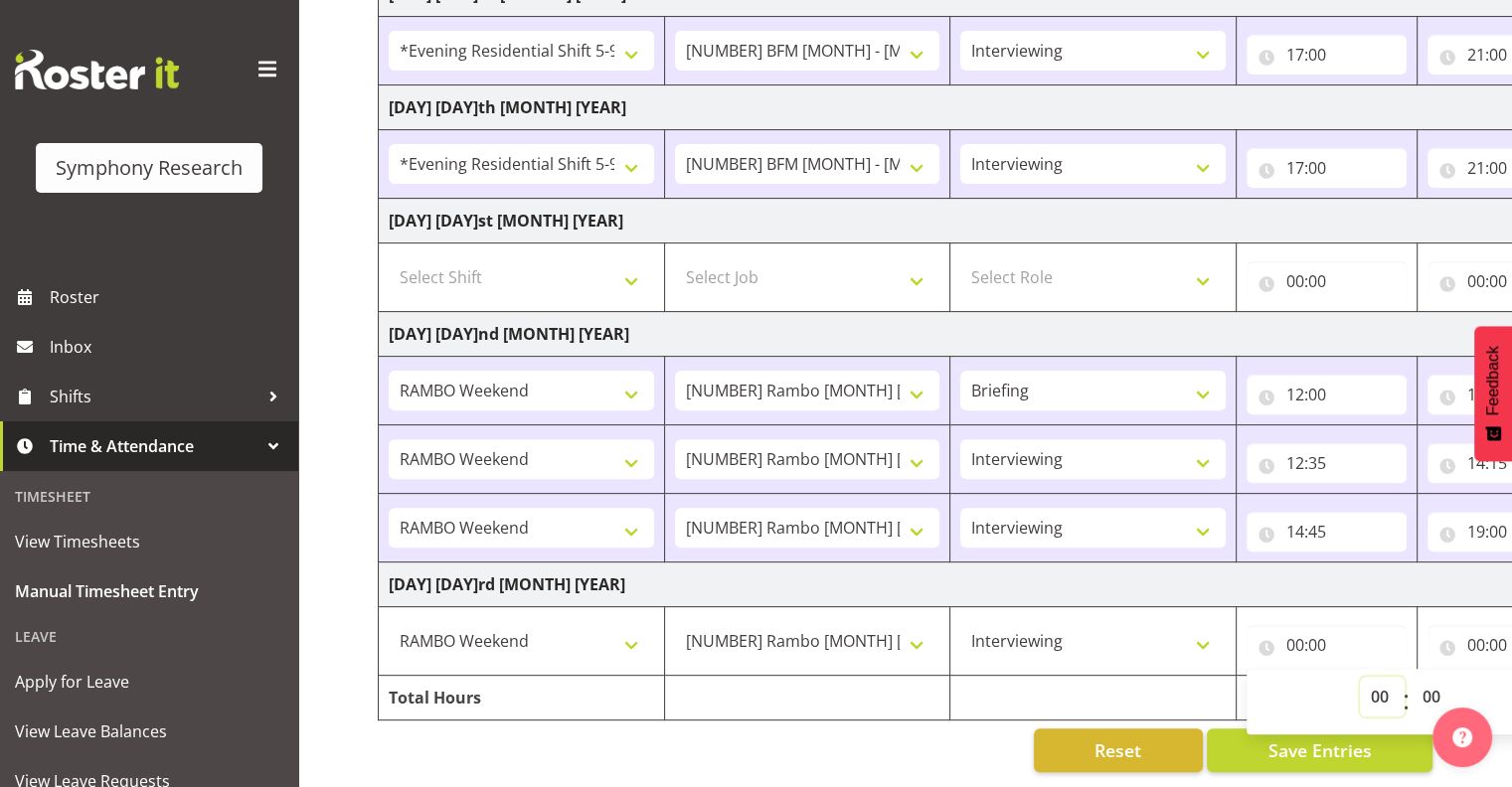 click on "00   01   02   03   04   05   06   07   08   09   10   11   12   13   14   15   16   17   18   19   20   21   22   23" at bounding box center [1382, 697] 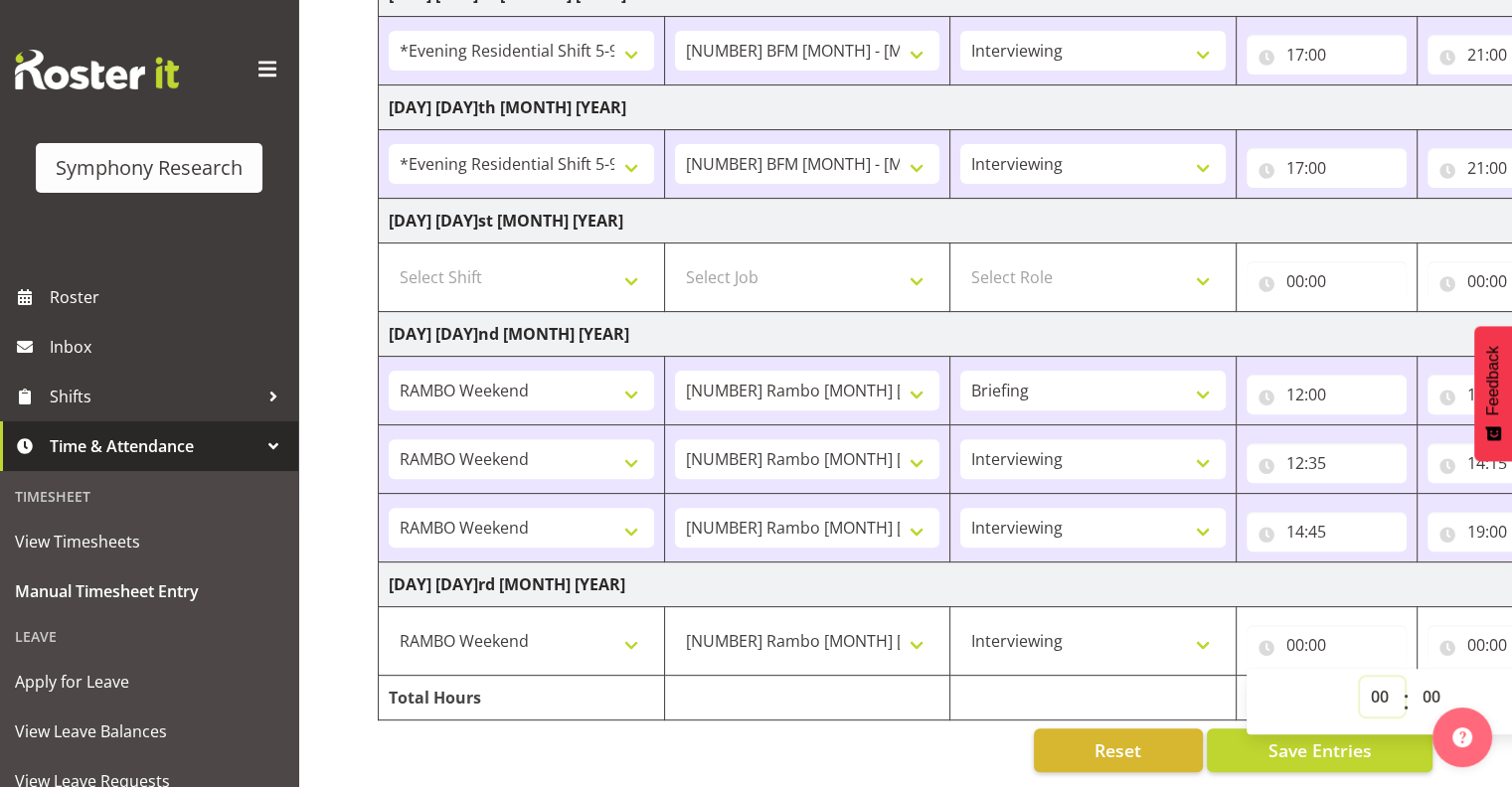 select on "12" 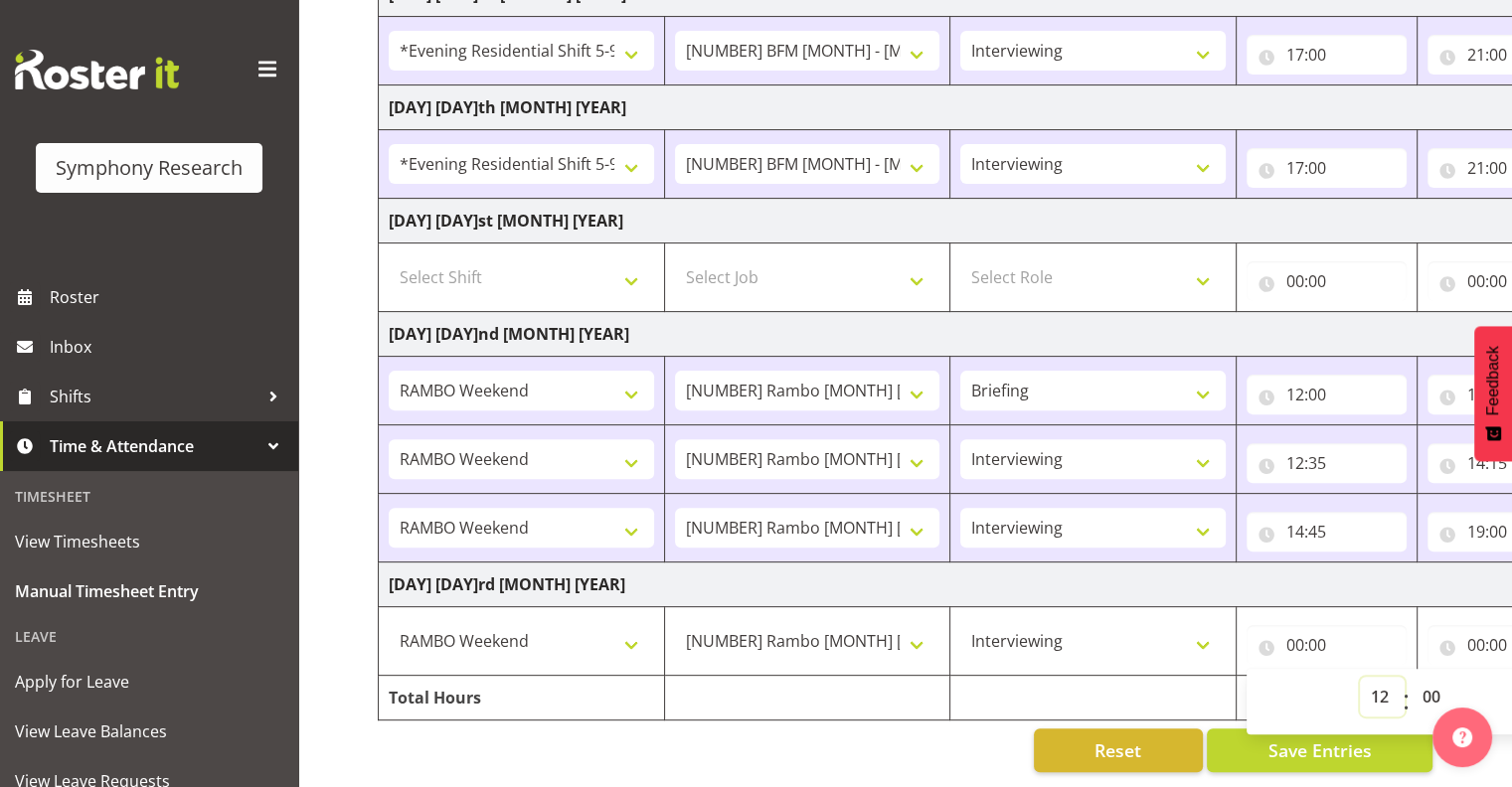 click on "00   01   02   03   04   05   06   07   08   09   10   11   12   13   14   15   16   17   18   19   20   21   22   23" at bounding box center (1382, 697) 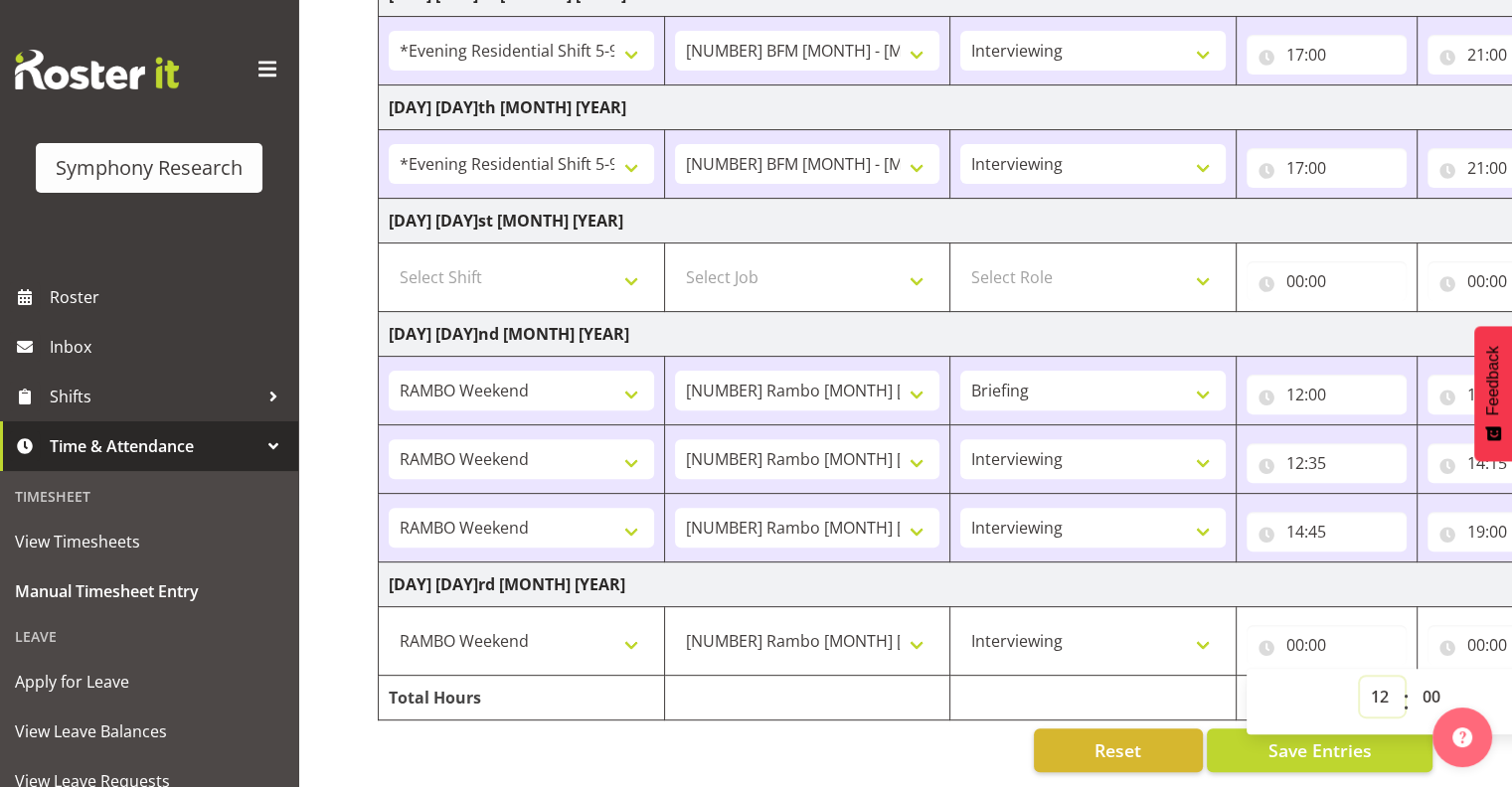 type on "12:00" 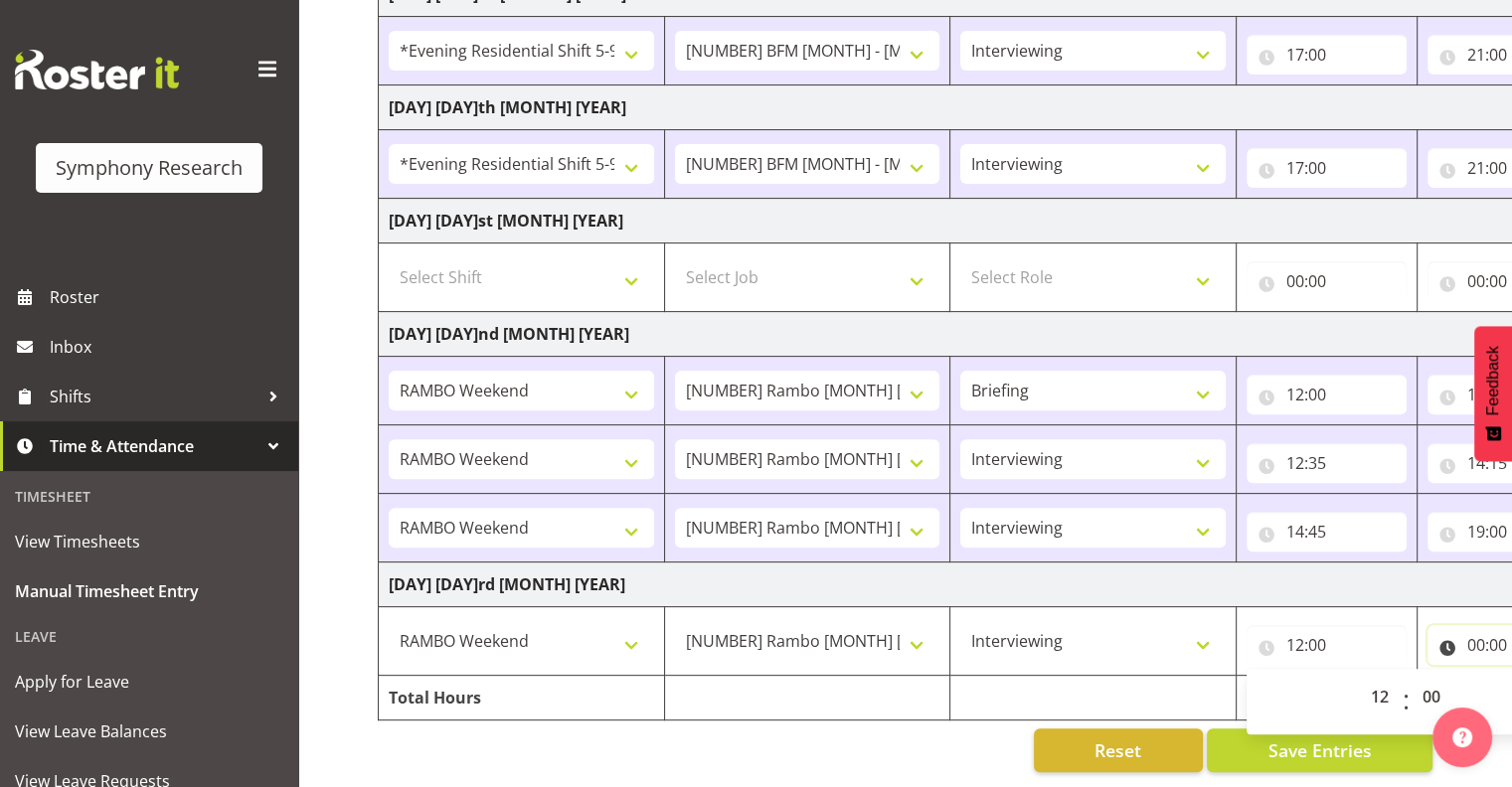 click on "00:00" at bounding box center (1507, 645) 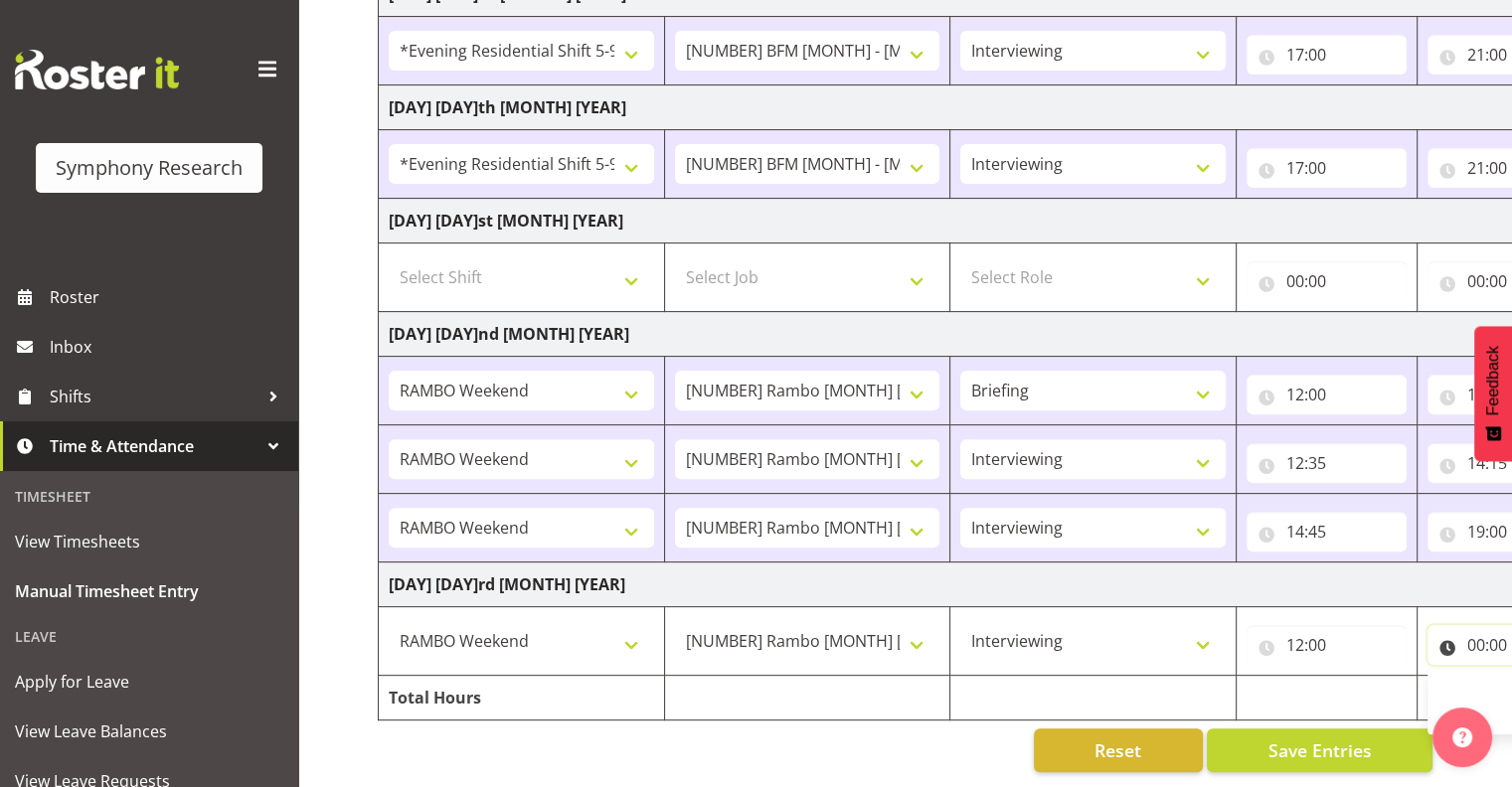 click on "00:00" at bounding box center [1507, 645] 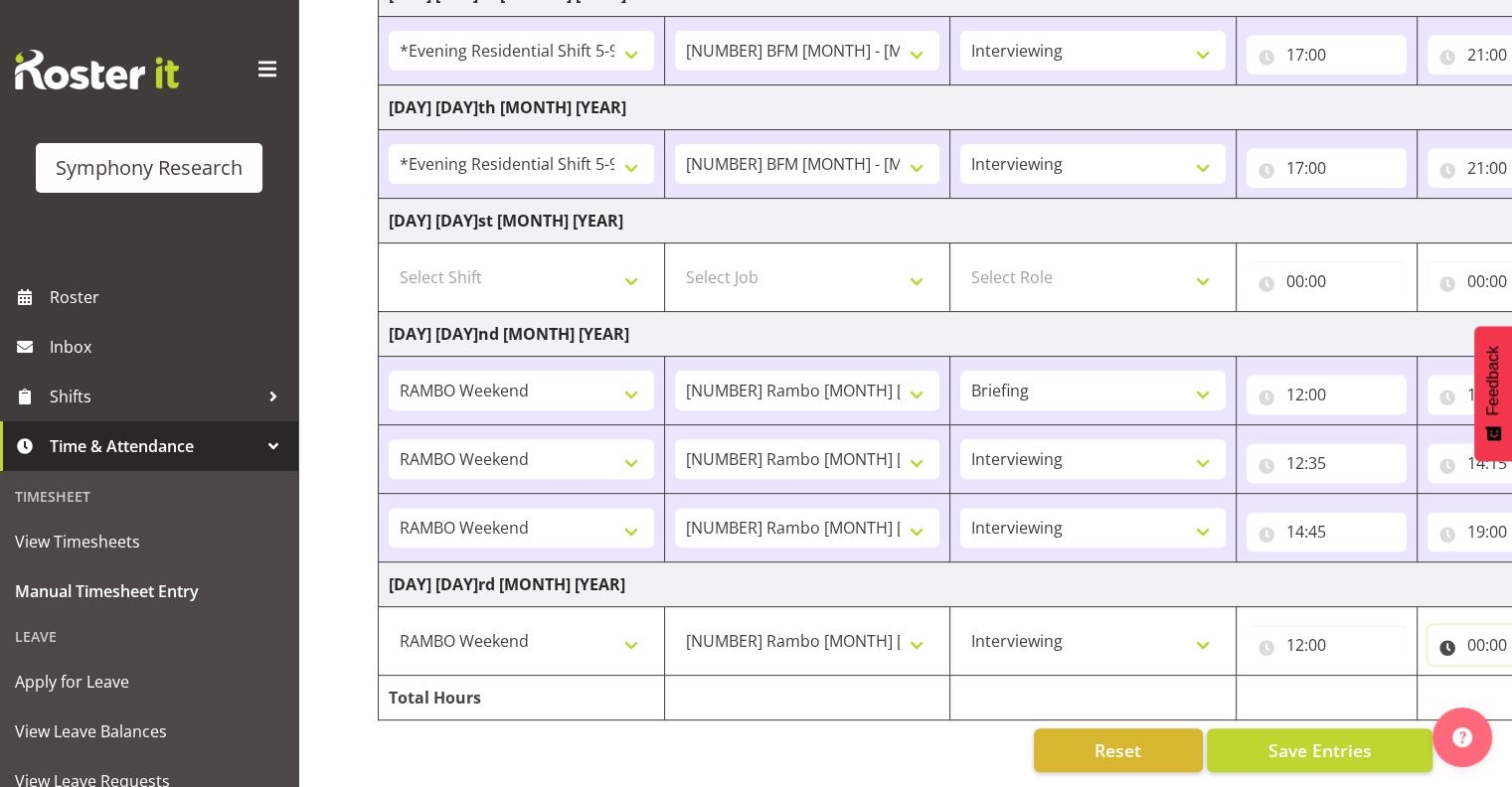 click on "00:00" at bounding box center (1507, 645) 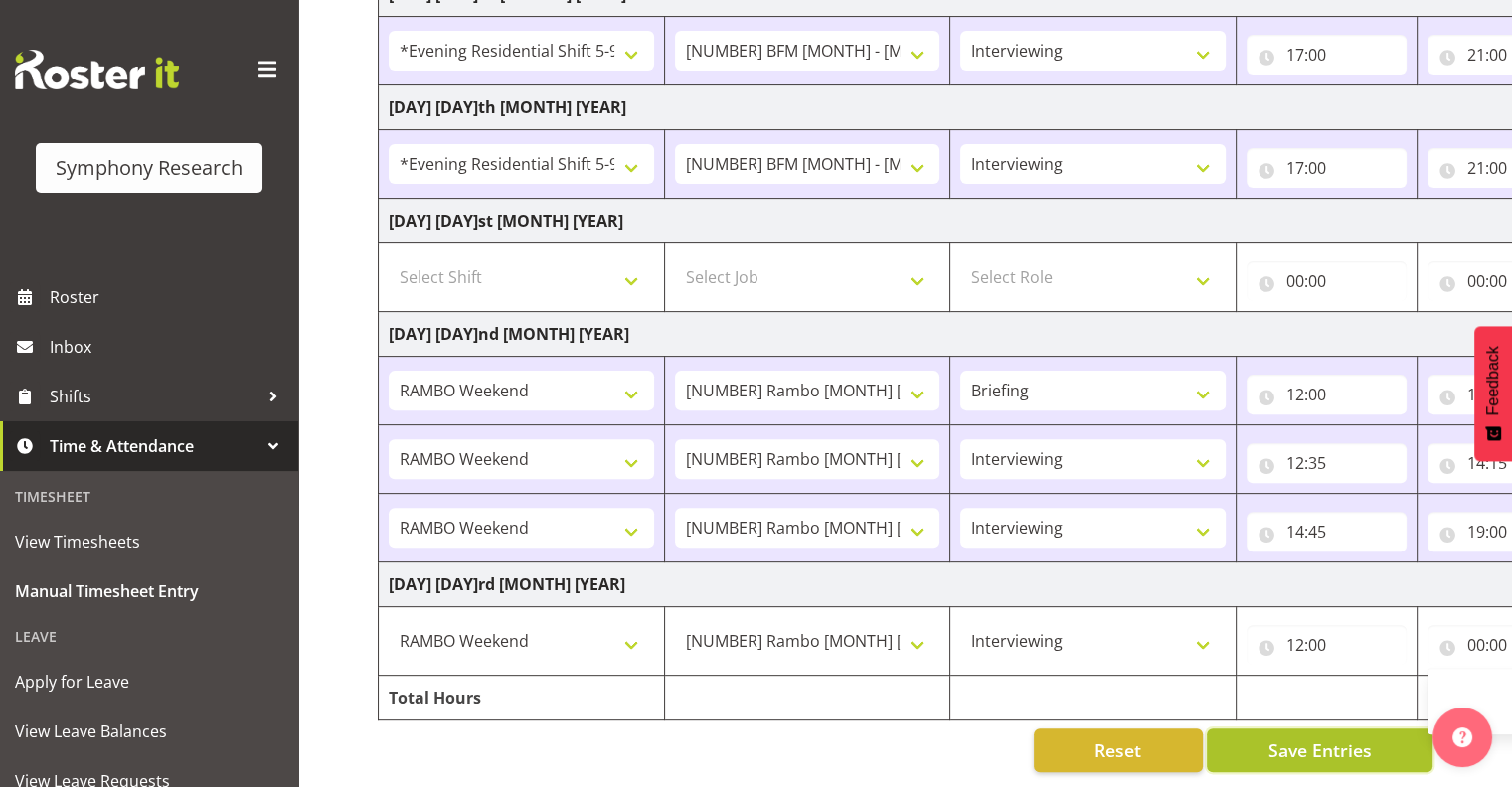 click on "Save
Entries" at bounding box center [1319, 750] 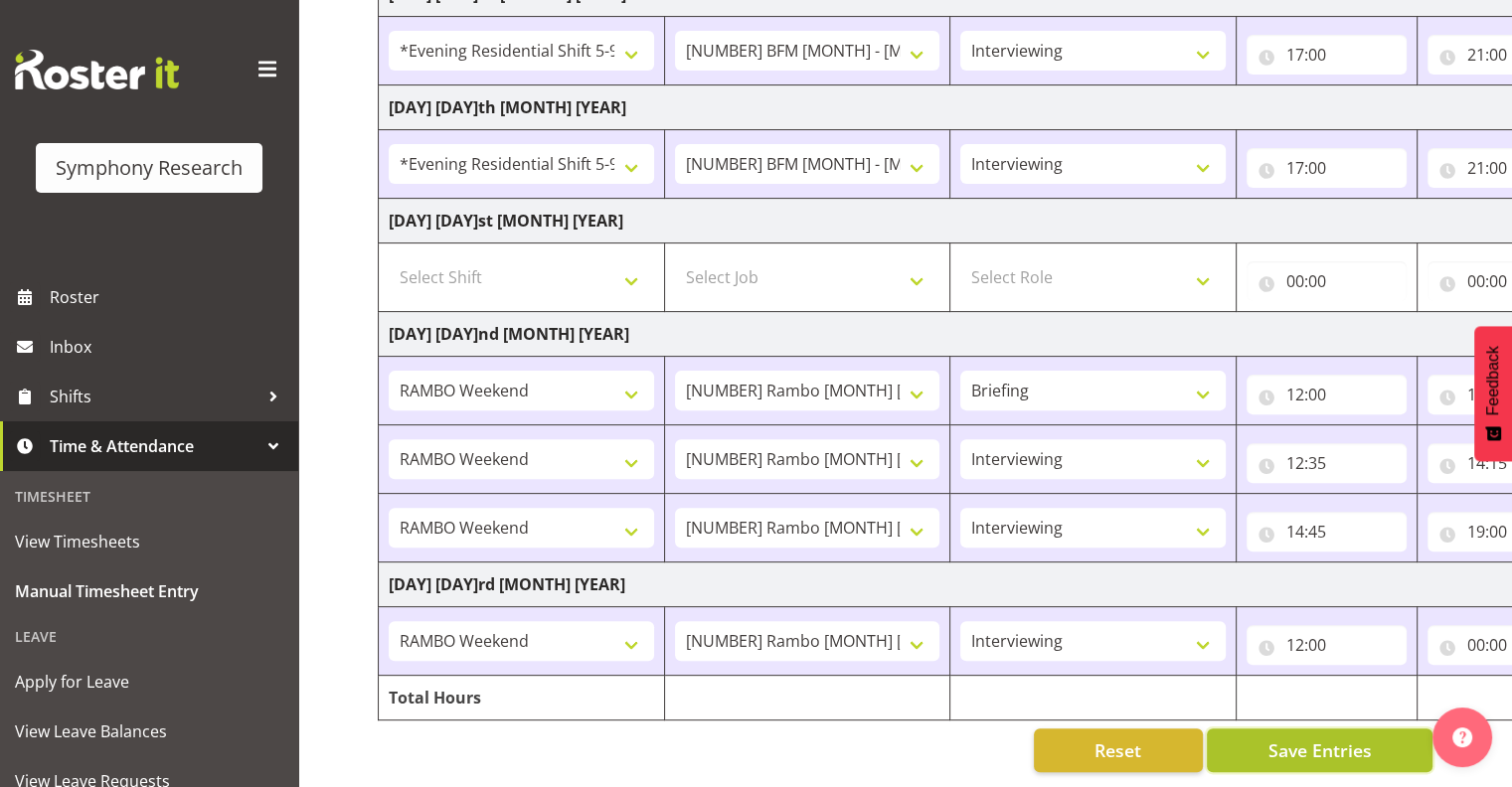 click on "Save
Entries" at bounding box center (1319, 750) 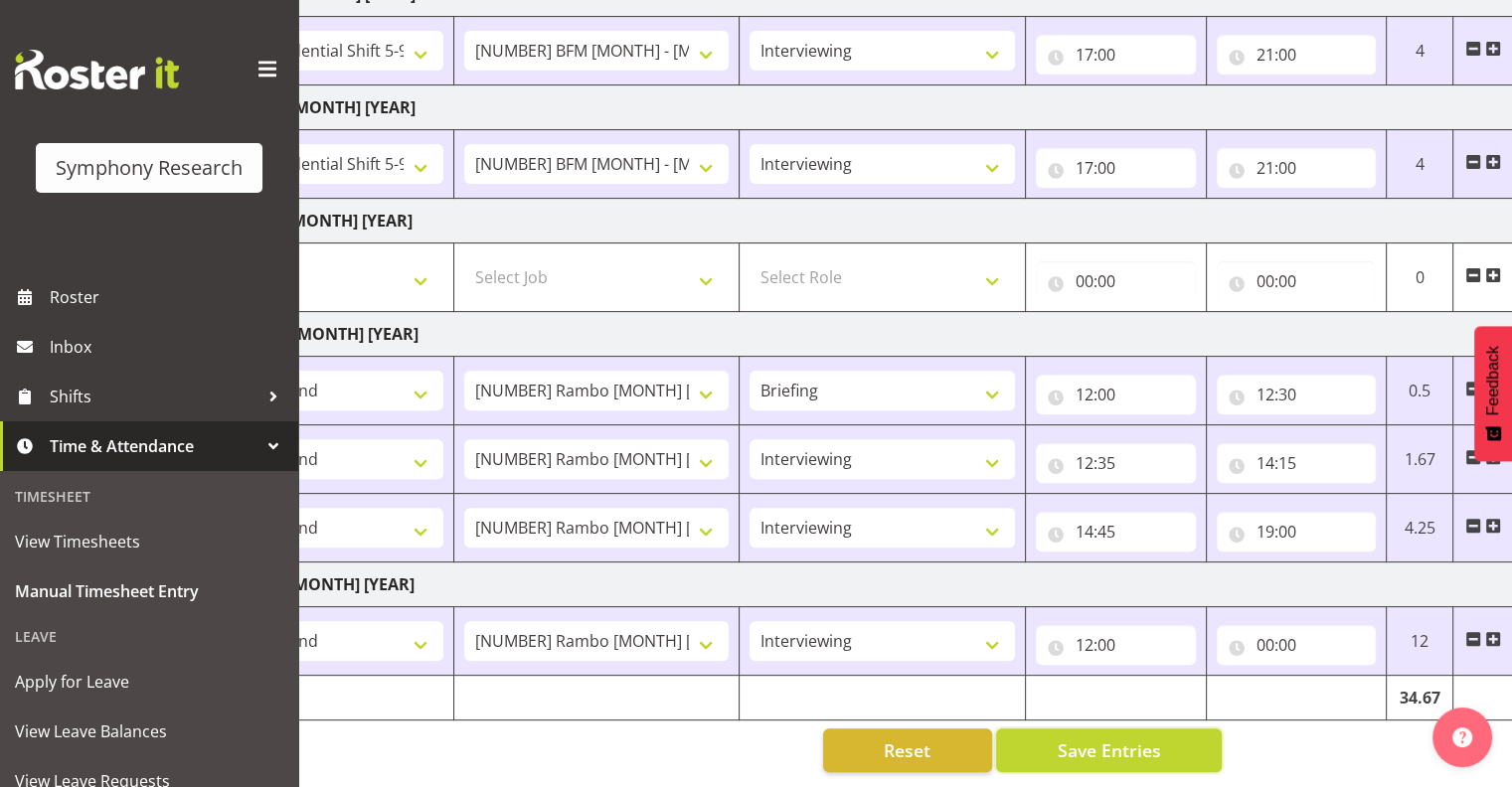scroll, scrollTop: 0, scrollLeft: 257, axis: horizontal 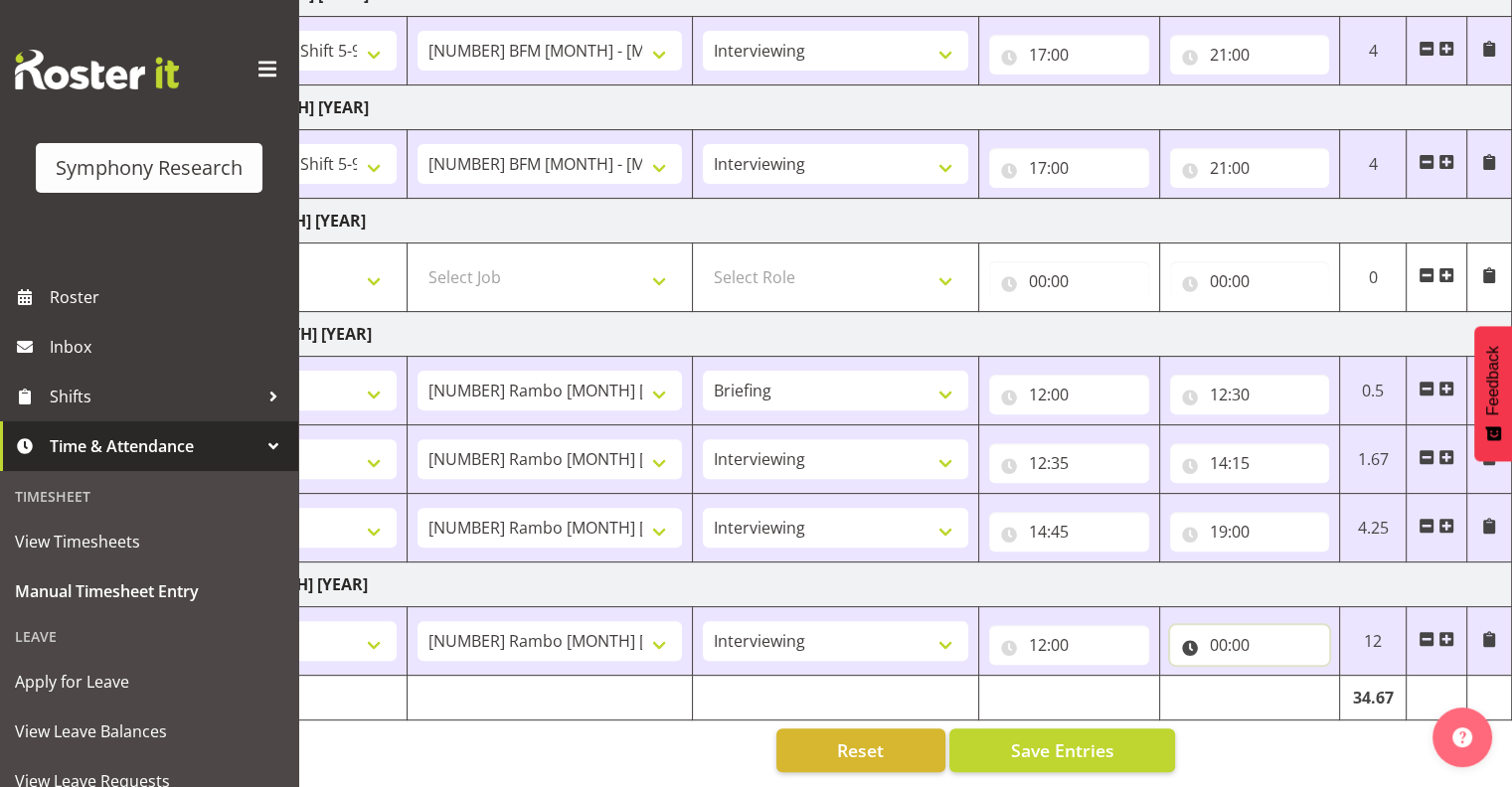 click on "00:00" at bounding box center (1250, 645) 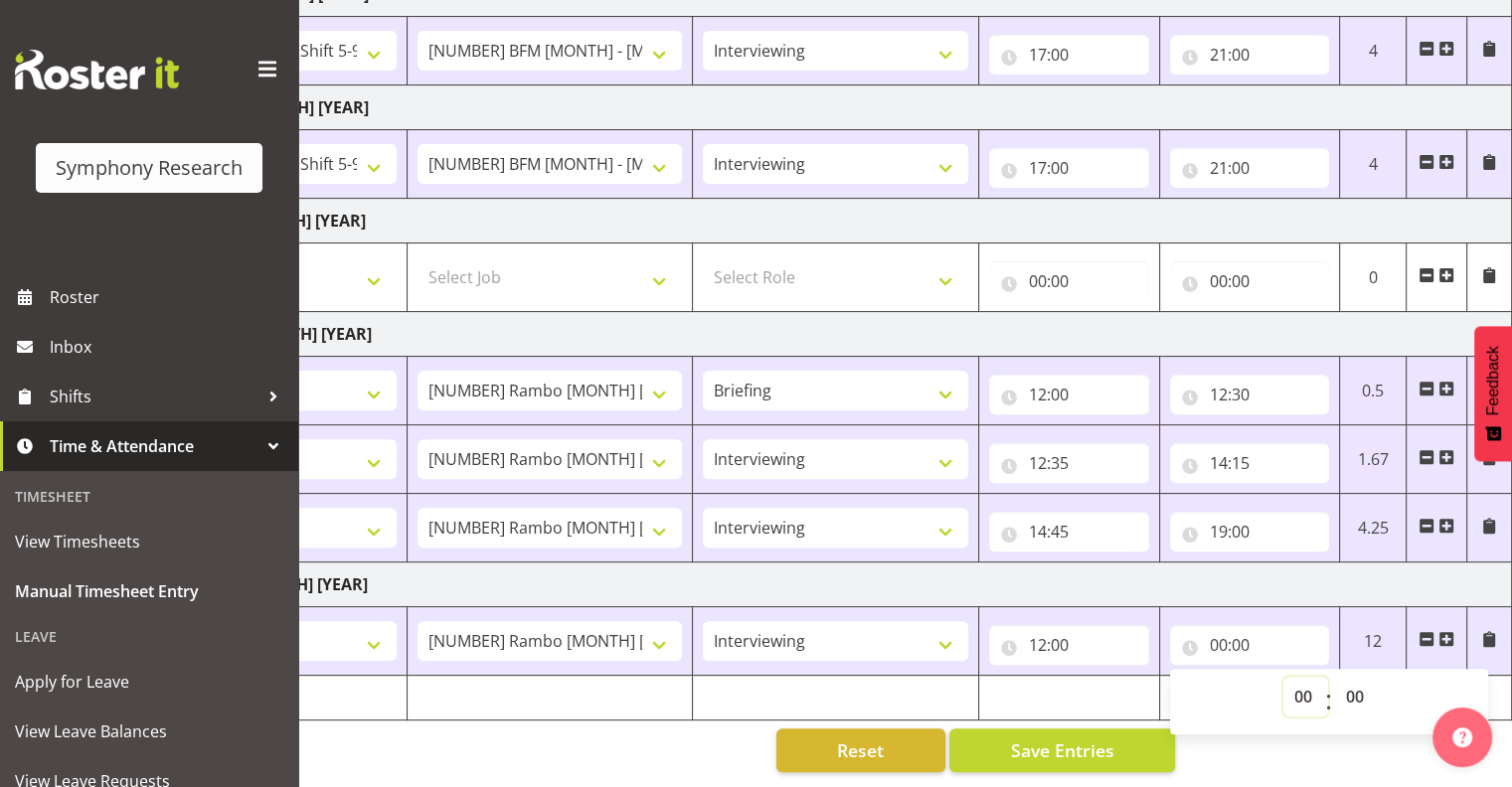 drag, startPoint x: 1307, startPoint y: 673, endPoint x: 1323, endPoint y: 681, distance: 17.888544 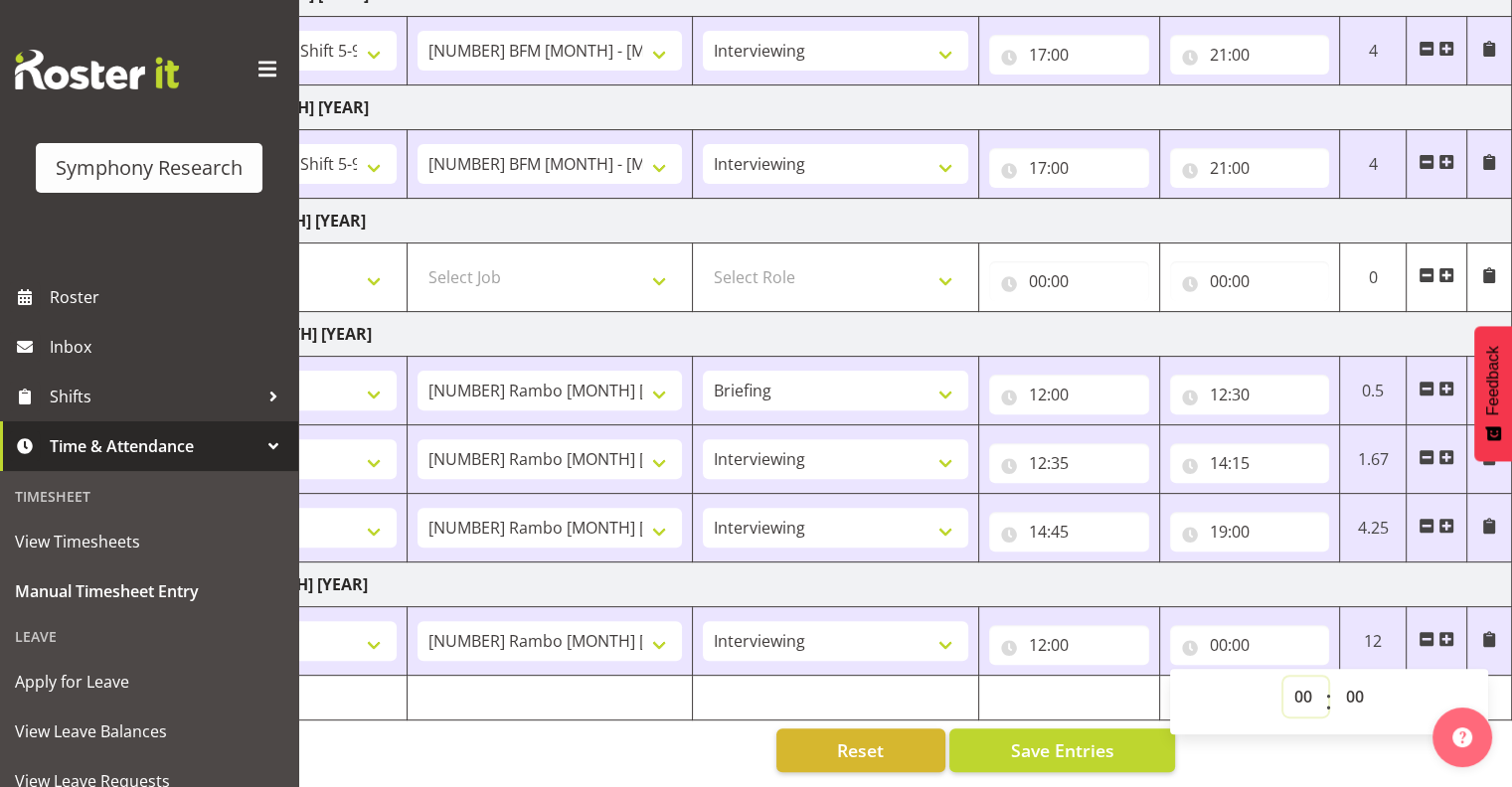 click on "00   01   02   03   04   05   06   07   08   09   10   11   12   13   14   15   16   17   18   19   20   21   22   23" at bounding box center (1305, 697) 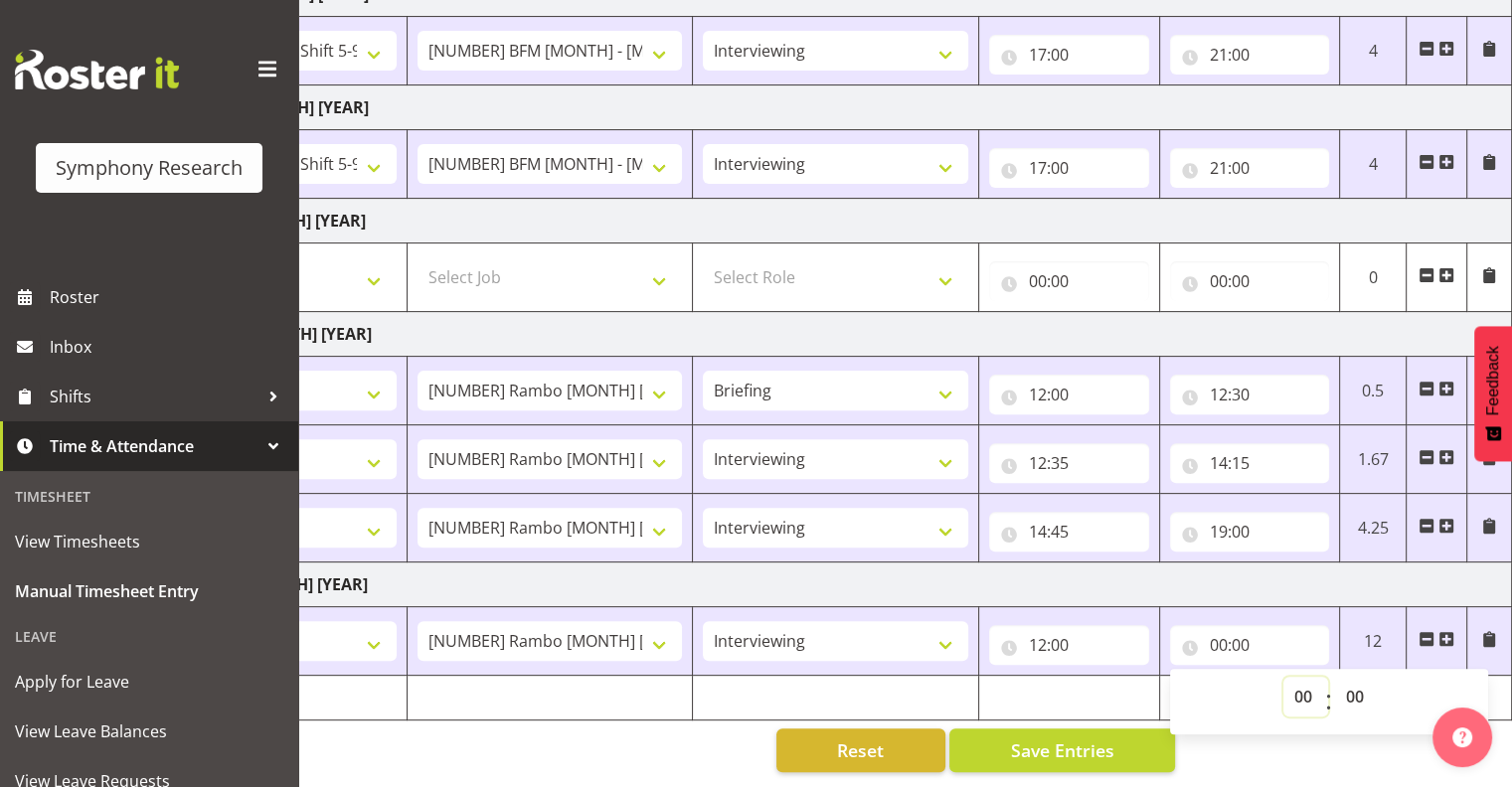 select on "14" 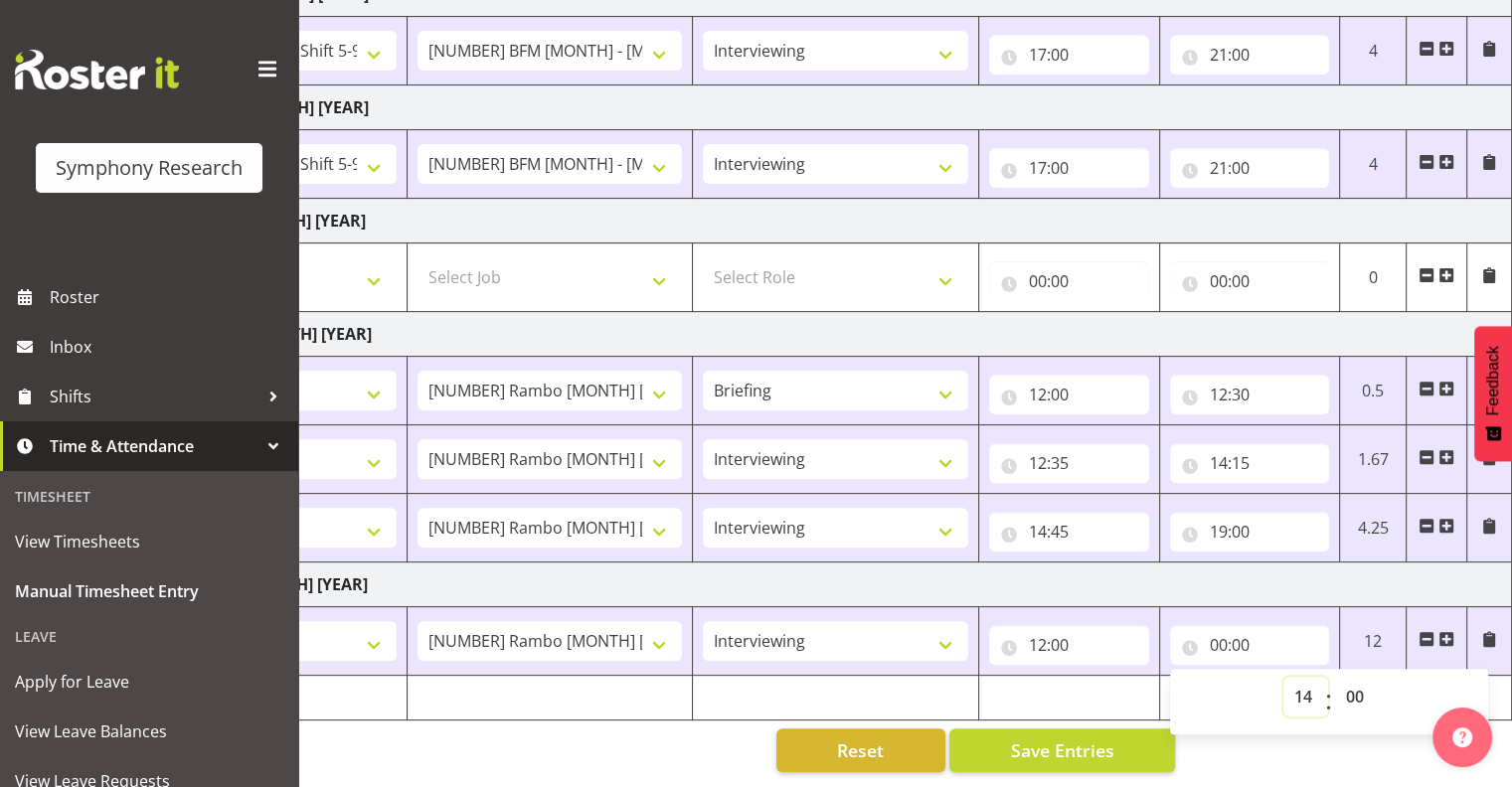 click on "00   01   02   03   04   05   06   07   08   09   10   11   12   13   14   15   16   17   18   19   20   21   22   23" at bounding box center [1305, 697] 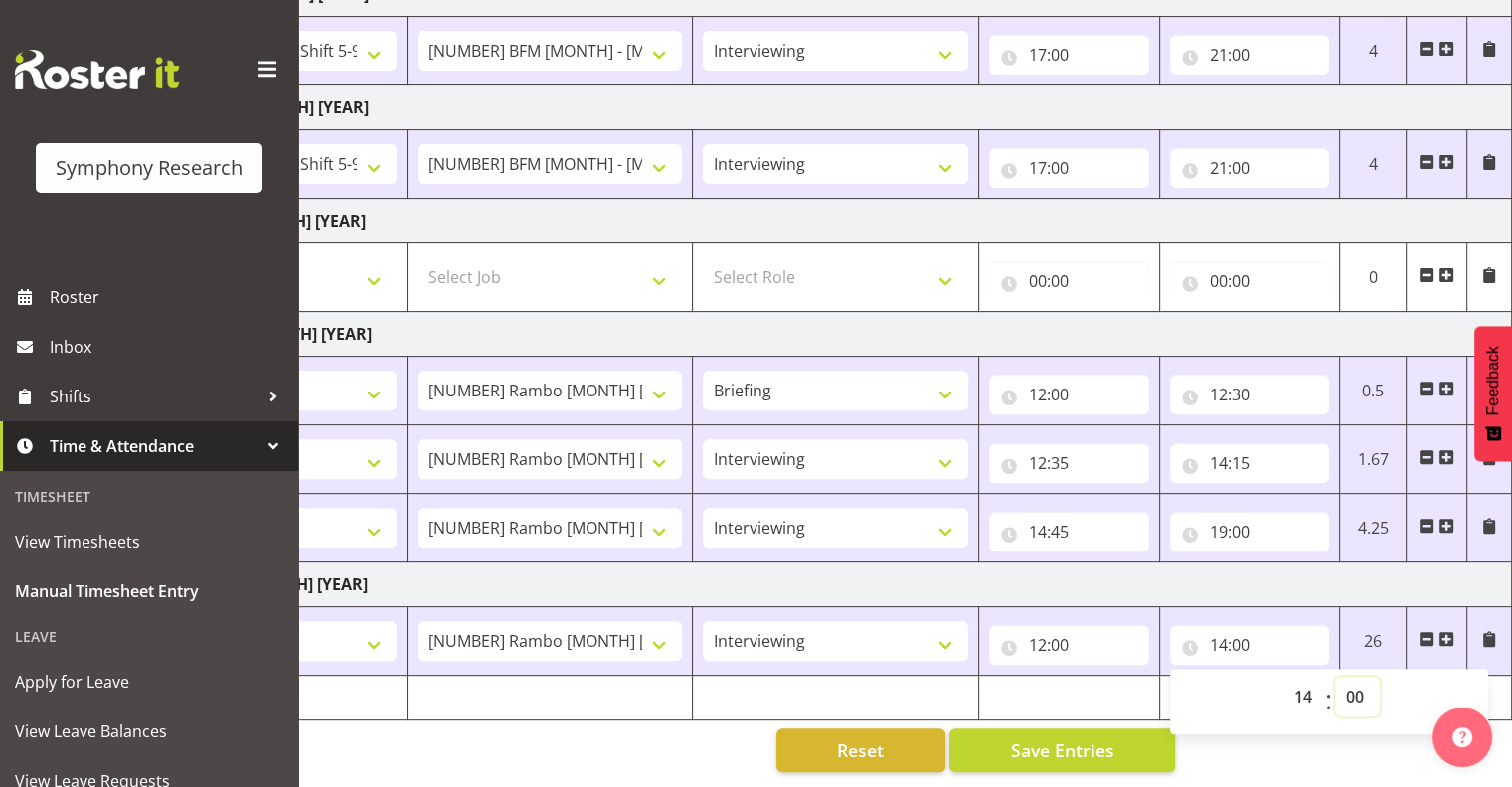 click on "00   01   02   03   04   05   06   07   08   09   10   11   12   13   14   15   16   17   18   19   20   21   22   23   24   25   26   27   28   29   30   31   32   33   34   35   36   37   38   39   40   41   42   43   44   45   46   47   48   49   50   51   52   53   54   55   56   57   58   59" at bounding box center (1357, 697) 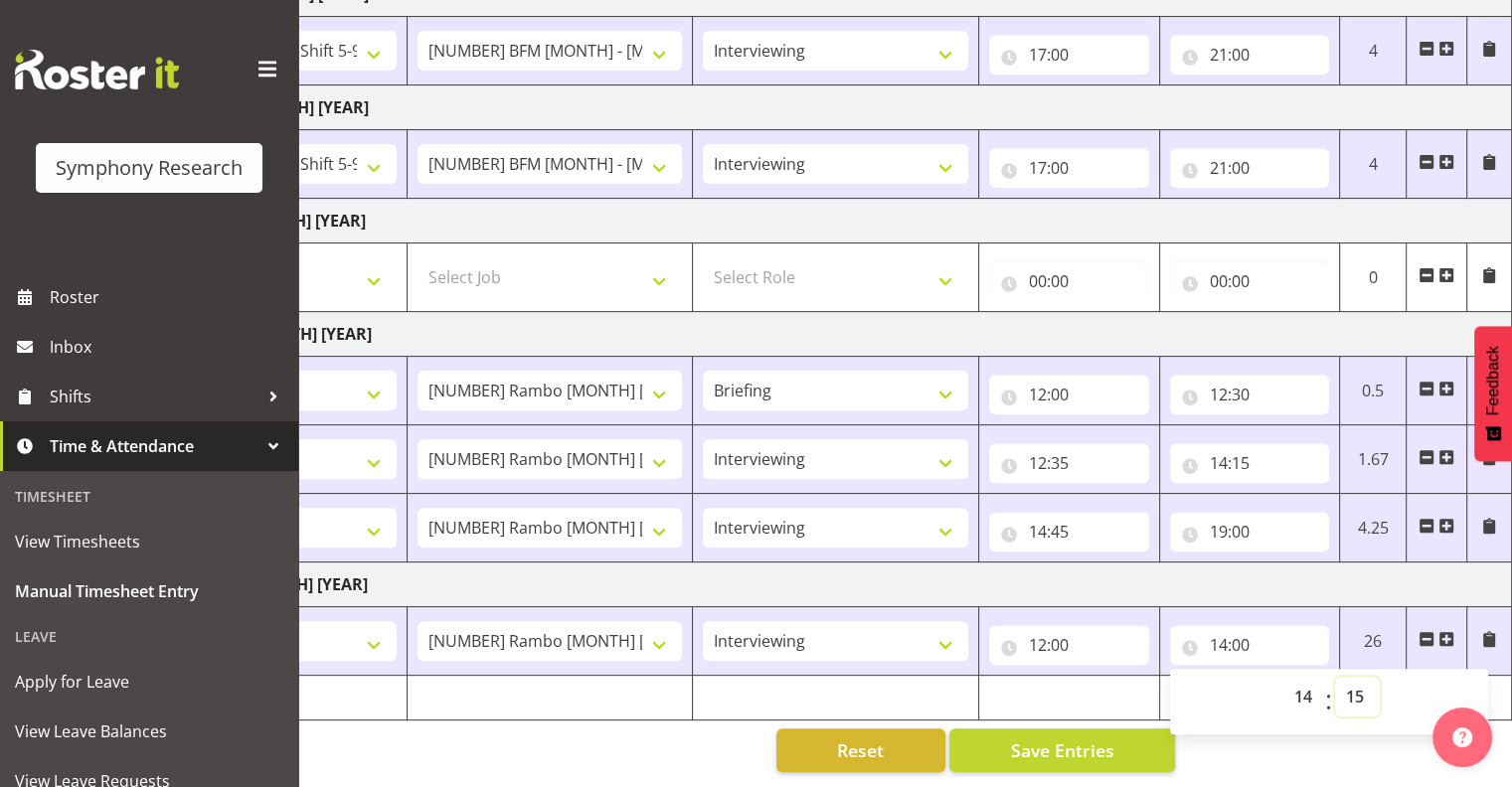 click on "00   01   02   03   04   05   06   07   08   09   10   11   12   13   14   15   16   17   18   19   20   21   22   23   24   25   26   27   28   29   30   31   32   33   34   35   36   37   38   39   40   41   42   43   44   45   46   47   48   49   50   51   52   53   54   55   56   57   58   59" at bounding box center (1357, 697) 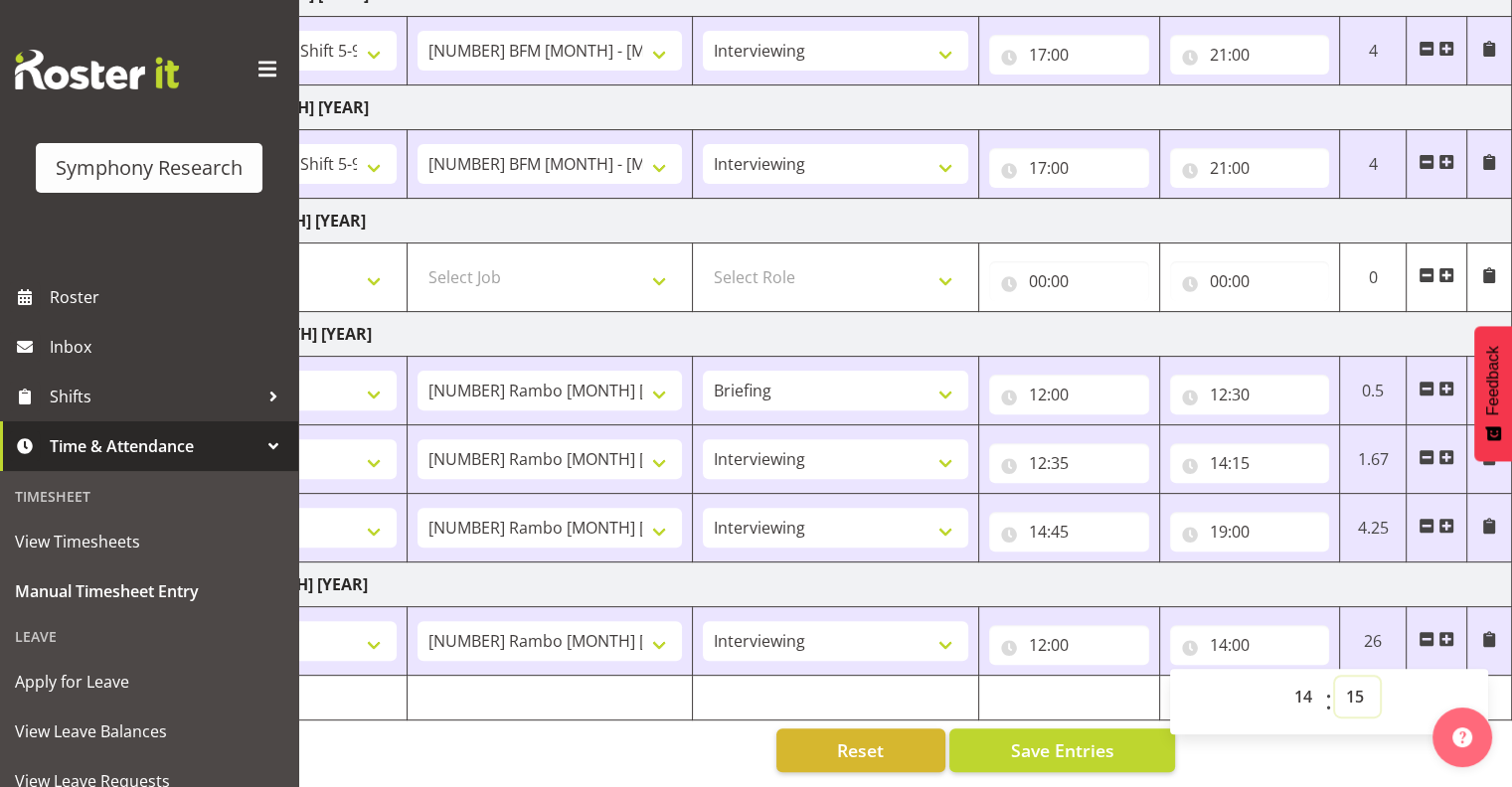 type on "14:15" 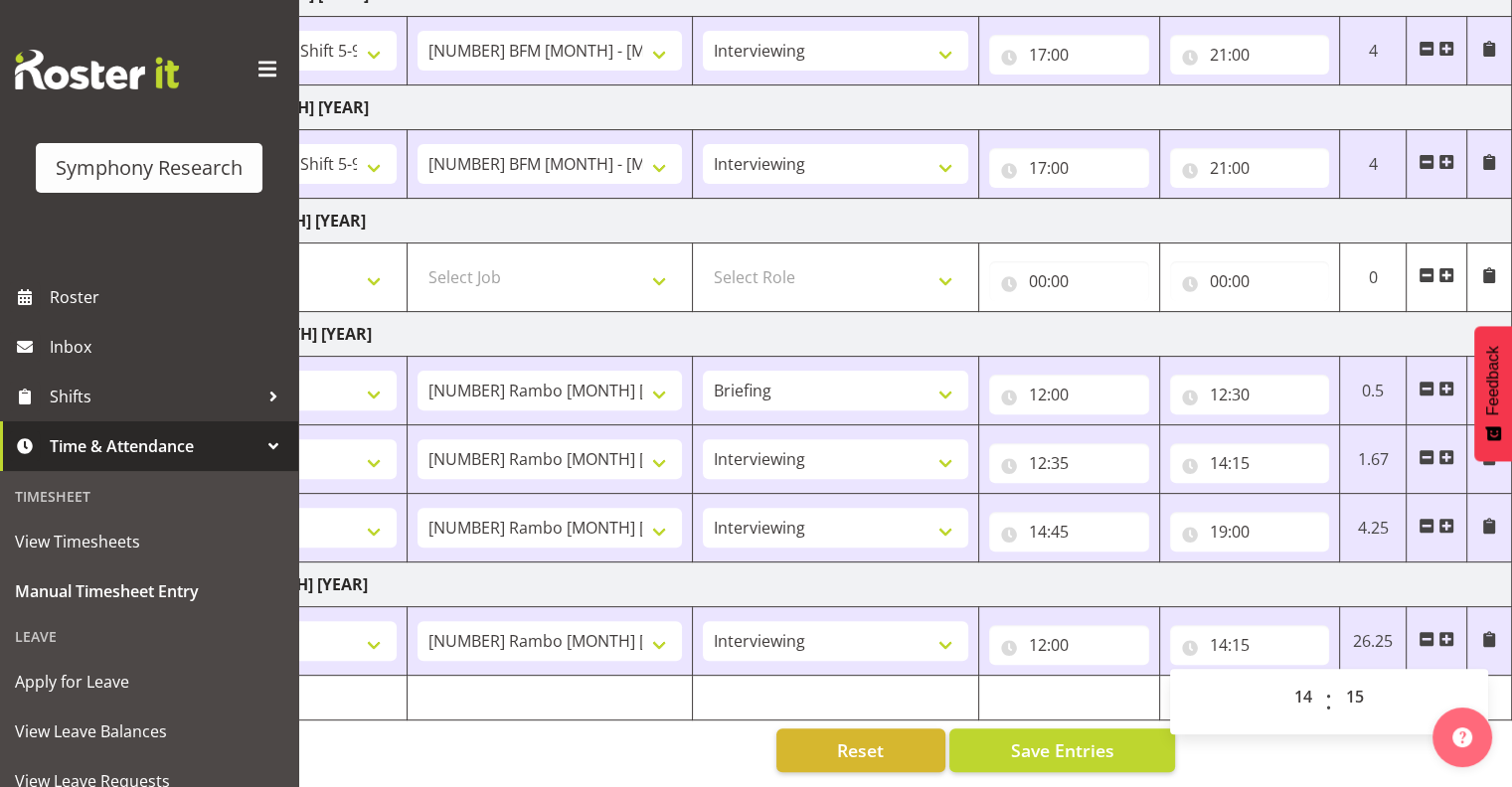 click at bounding box center (1446, 639) 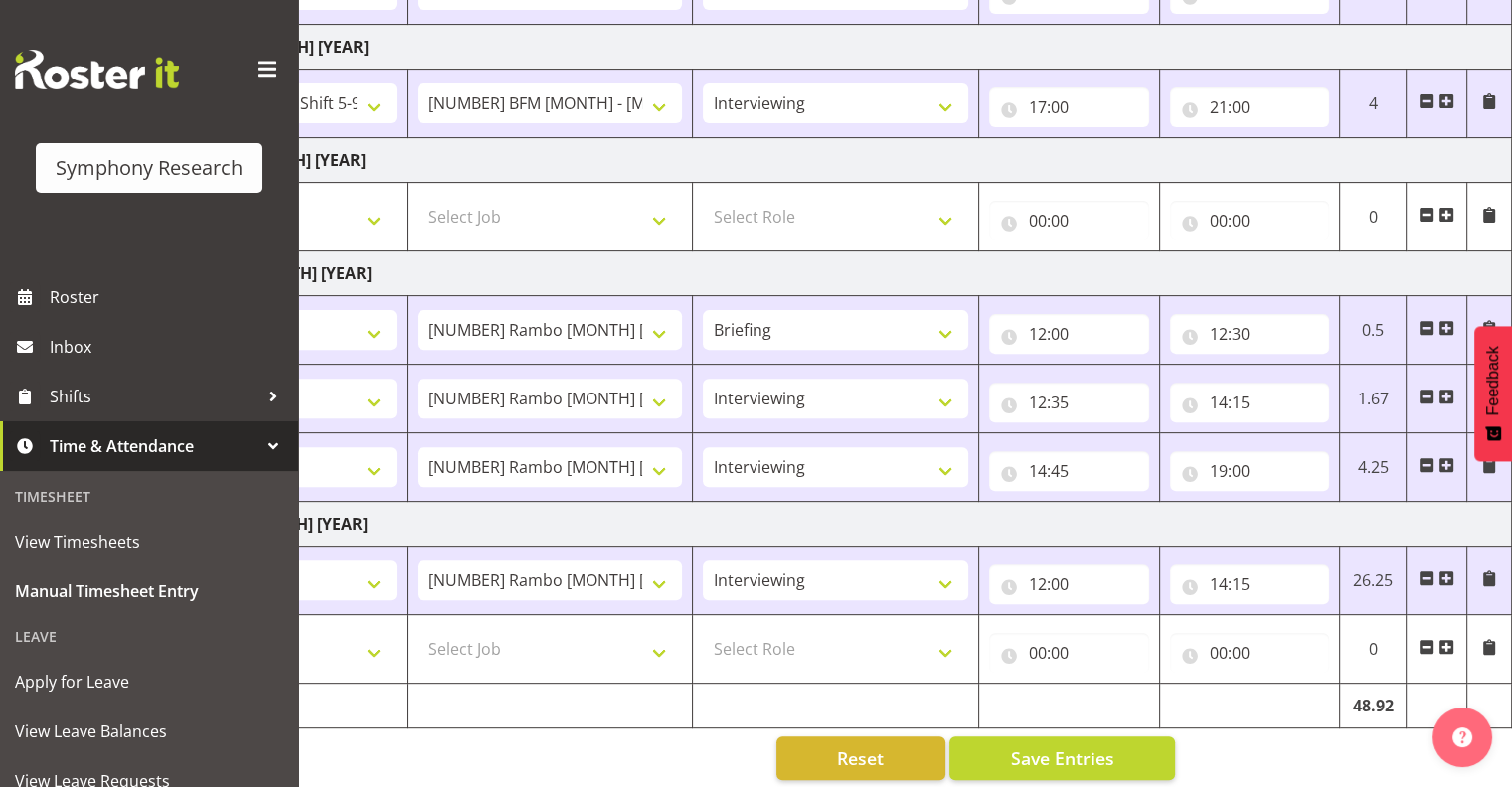 scroll, scrollTop: 648, scrollLeft: 0, axis: vertical 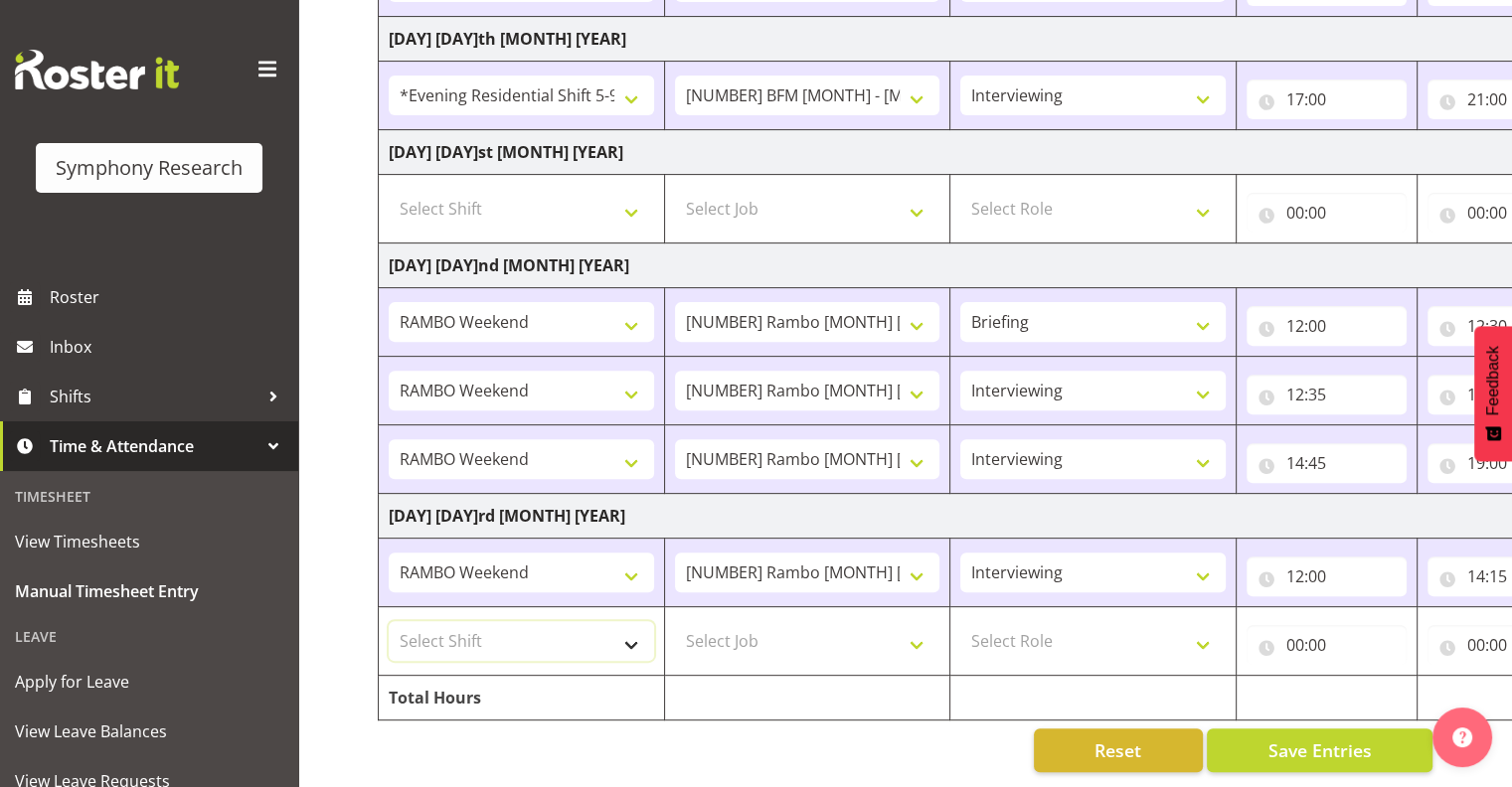 click on "Select Shift  !!Weekend Residential    (Roster IT Shift Label) *Business  9/10am ~ 4:30pm *Business Supervisor *Evening Residential Shift 5-9pm *RP Track  C *RP Track C Weekend *RP Weekly/Monthly Tracks *Supervisor Call Centre *Supervisor Evening *Supervisors & Call Centre Weekend RAMBO Weekend Rambo Test WP Aust briefing/training World Poll Aust Late 9p~10:30p World Poll Aust Wkend World Poll NZ  Weekends World Poll NZ Pilot World Poll NZ Wave 2 Pilot World Poll Pilot Aust 9:00~10:30pm" at bounding box center [521, 641] 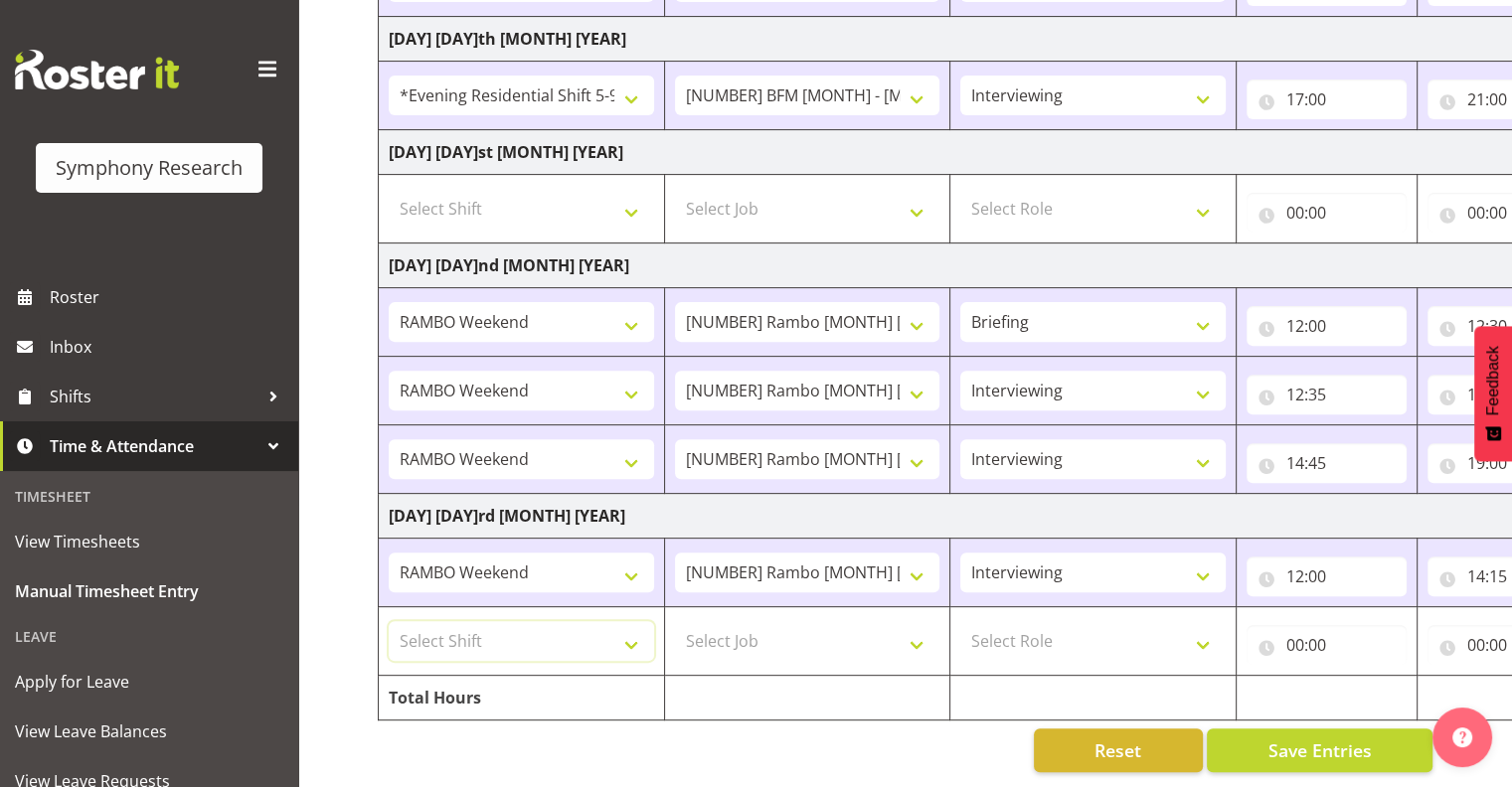 select on "43777" 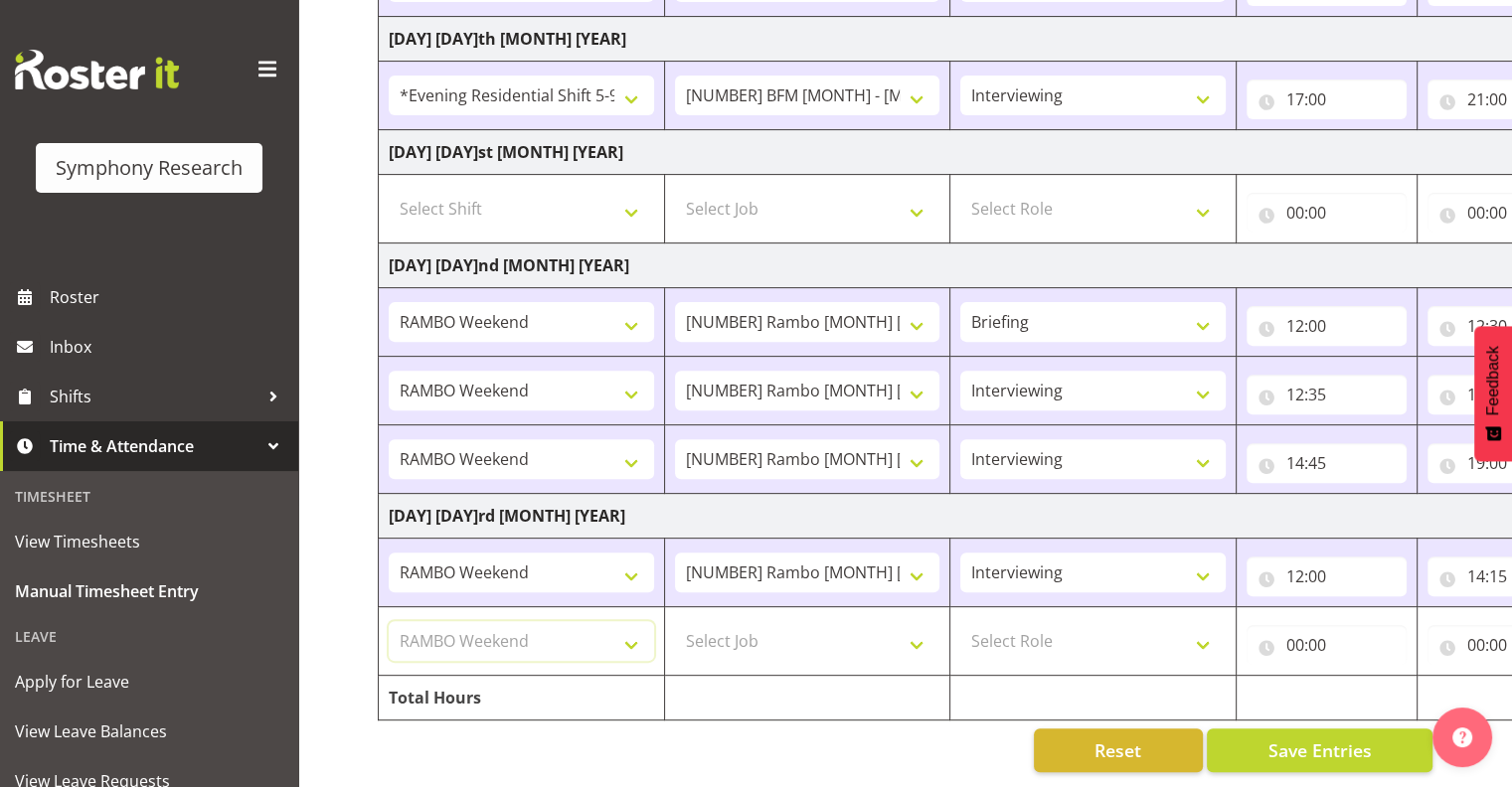 click on "Select Shift  !!Weekend Residential    (Roster IT Shift Label) *Business  9/10am ~ 4:30pm *Business Supervisor *Evening Residential Shift 5-9pm *RP Track  C *RP Track C Weekend *RP Weekly/Monthly Tracks *Supervisor Call Centre *Supervisor Evening *Supervisors & Call Centre Weekend RAMBO Weekend Rambo Test WP Aust briefing/training World Poll Aust Late 9p~10:30p World Poll Aust Wkend World Poll NZ  Weekends World Poll NZ Pilot World Poll NZ Wave 2 Pilot World Poll Pilot Aust 9:00~10:30pm" at bounding box center (521, 641) 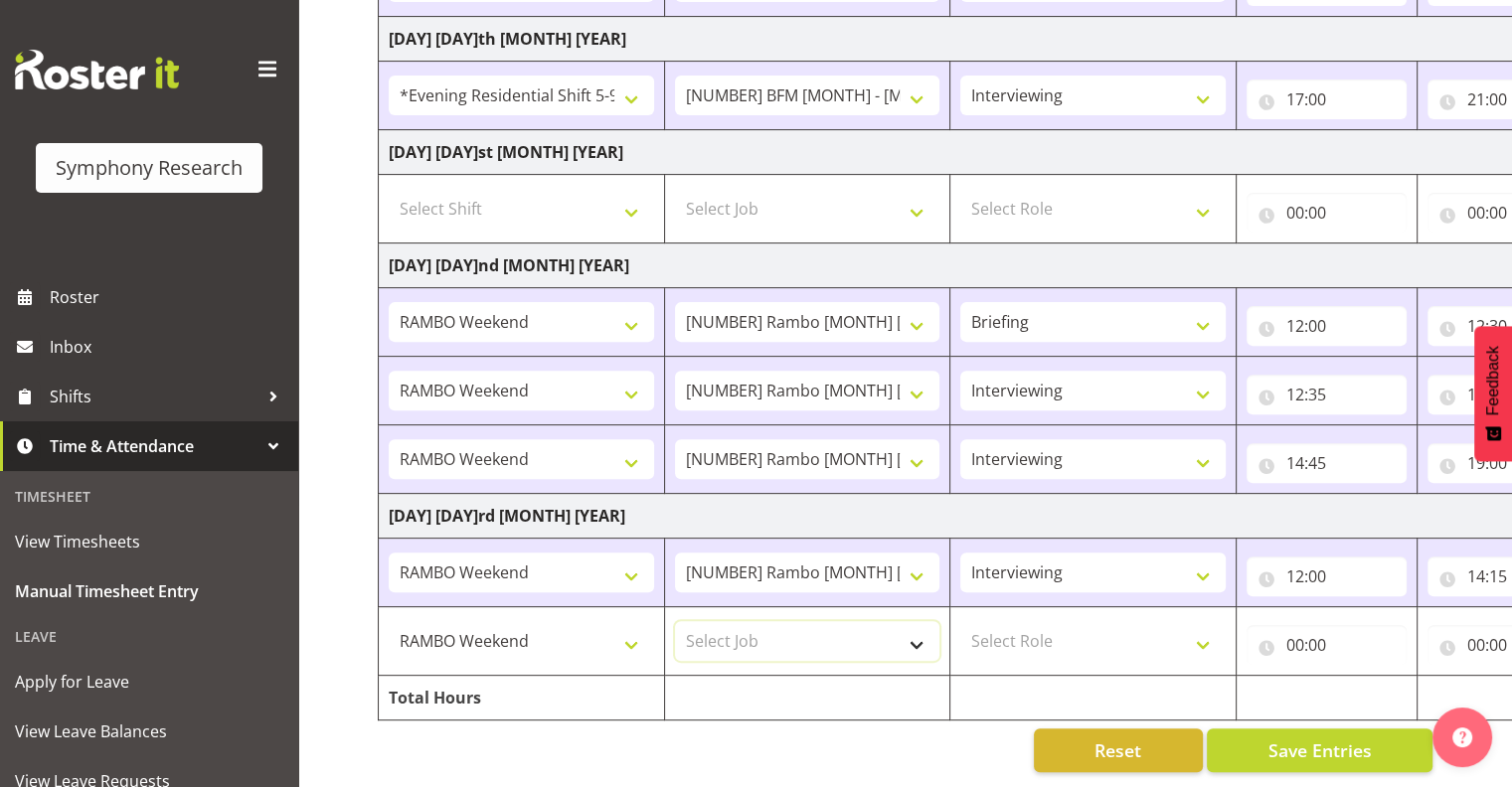 click on "Select Job  550060 IF Admin 553491 World Poll Australia Wave 2 Pretest 2025 553493 World Poll New Zealand Wave 2 Pretest 2025 553500 BFM Jul - Sep 2025 553502 FMG August 2024 990000 General 990821 Goldrush 2024 990846 Toka Tu Ake 2025 990855 FENZ 990878 CMI Q3 2025 990883 Alarms 990888 Rambo Aug 2025 999996 Training 999997 Recruitment & Training 999999 DT" at bounding box center [807, 641] 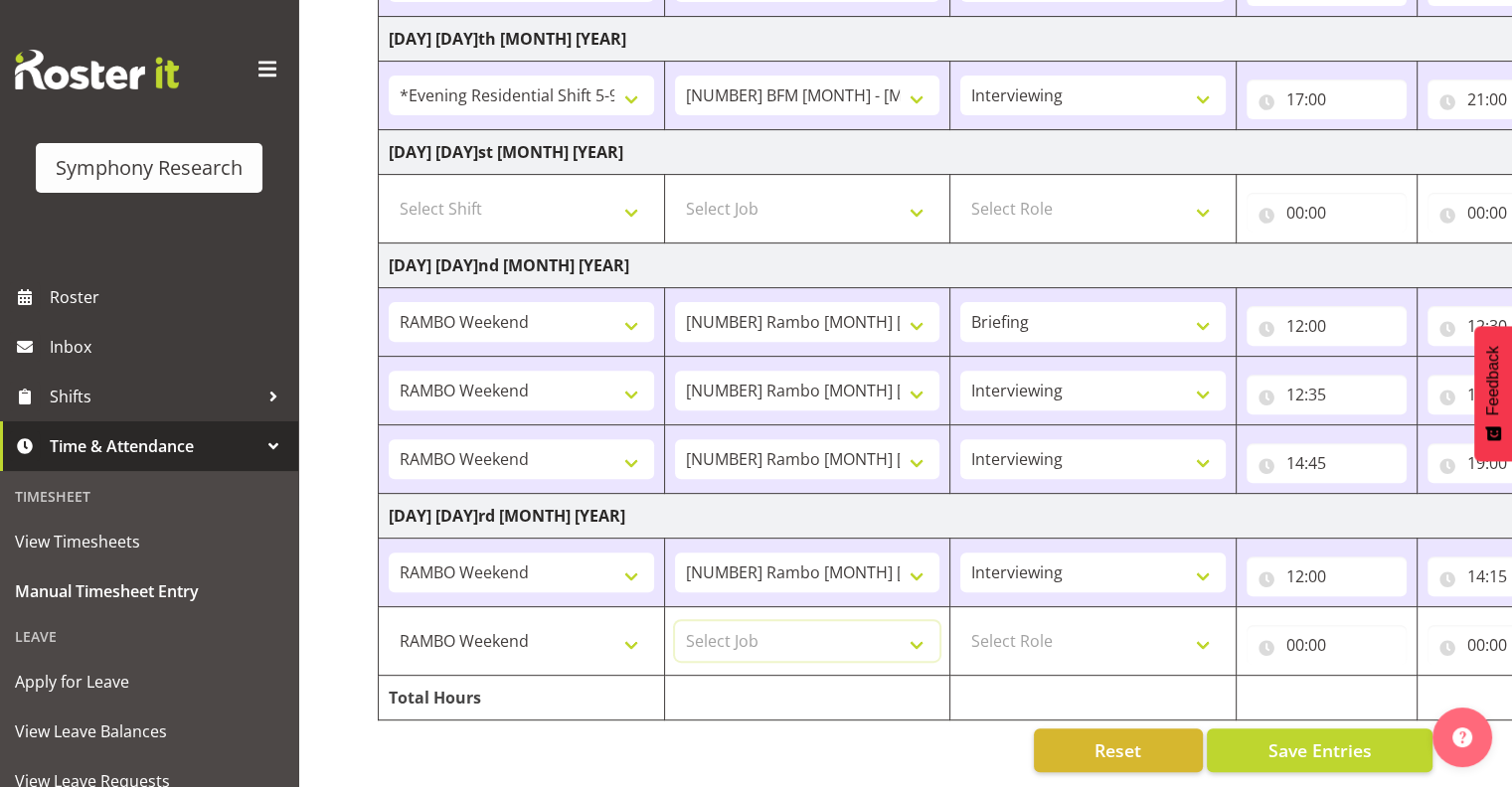 select on "10461" 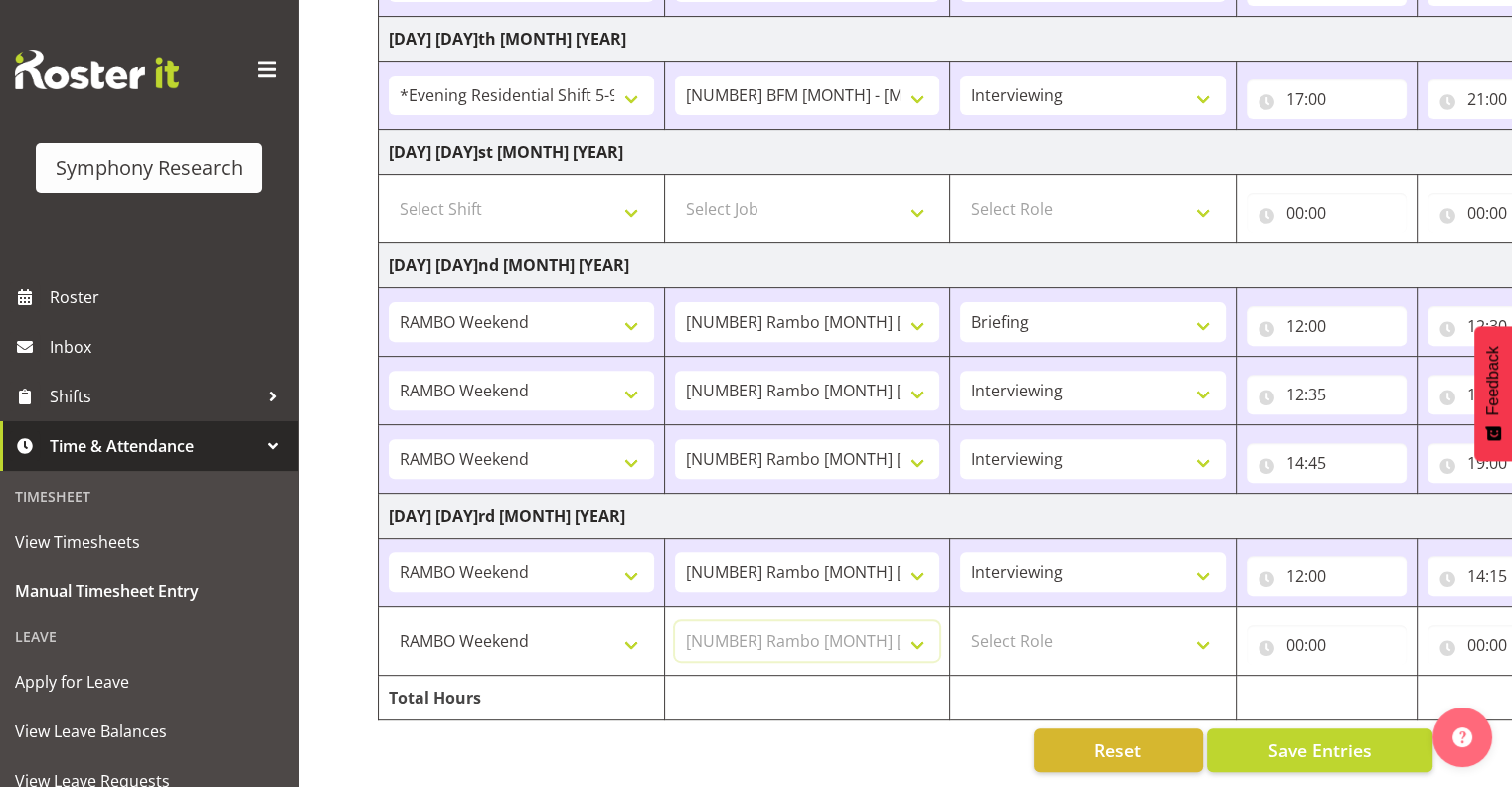 click on "Select Job  550060 IF Admin 553491 World Poll Australia Wave 2 Pretest 2025 553493 World Poll New Zealand Wave 2 Pretest 2025 553500 BFM Jul - Sep 2025 553502 FMG August 2024 990000 General 990821 Goldrush 2024 990846 Toka Tu Ake 2025 990855 FENZ 990878 CMI Q3 2025 990883 Alarms 990888 Rambo Aug 2025 999996 Training 999997 Recruitment & Training 999999 DT" at bounding box center (807, 641) 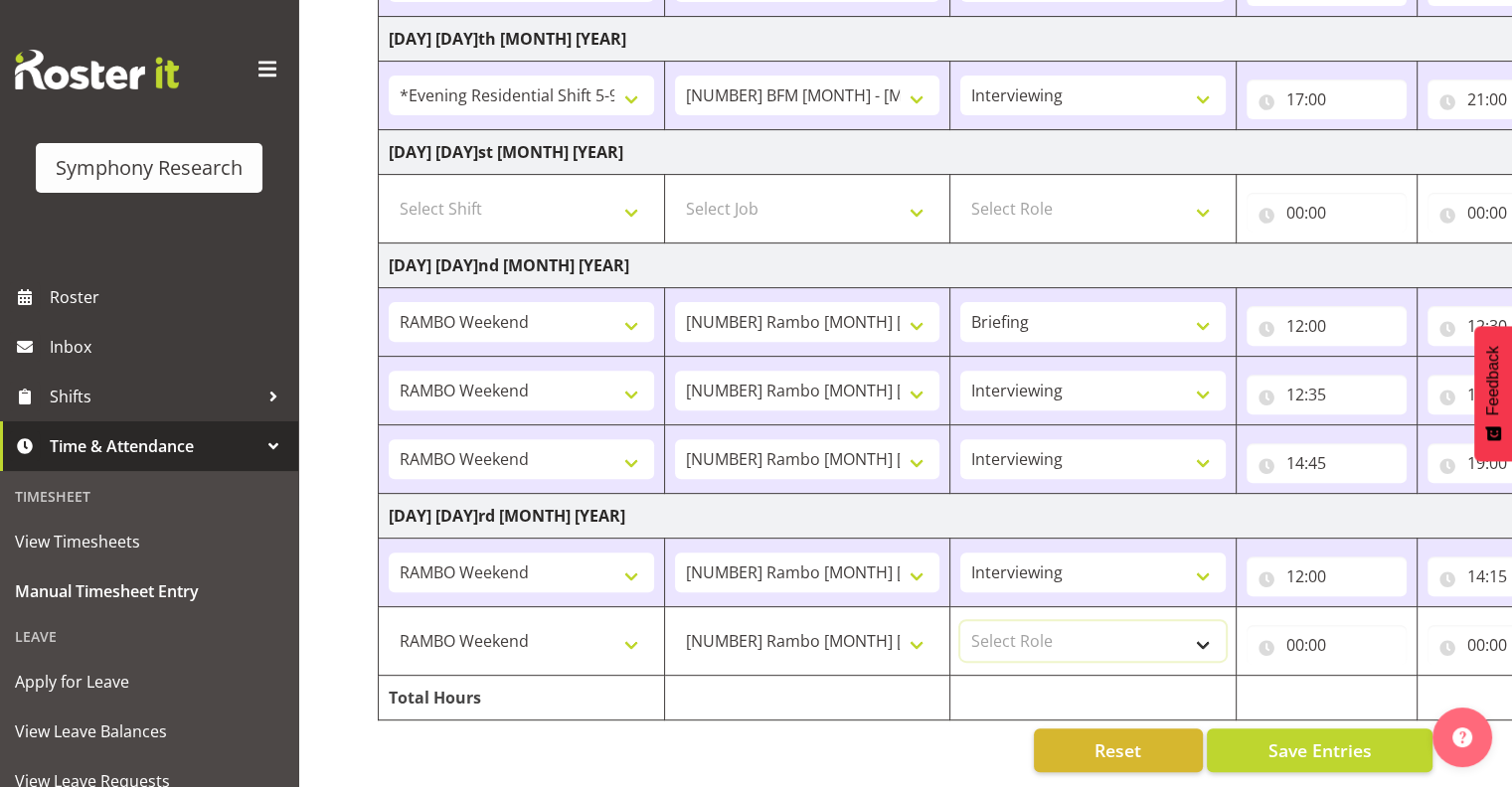 click on "Select Role  Interviewing Briefing" at bounding box center [1092, 641] 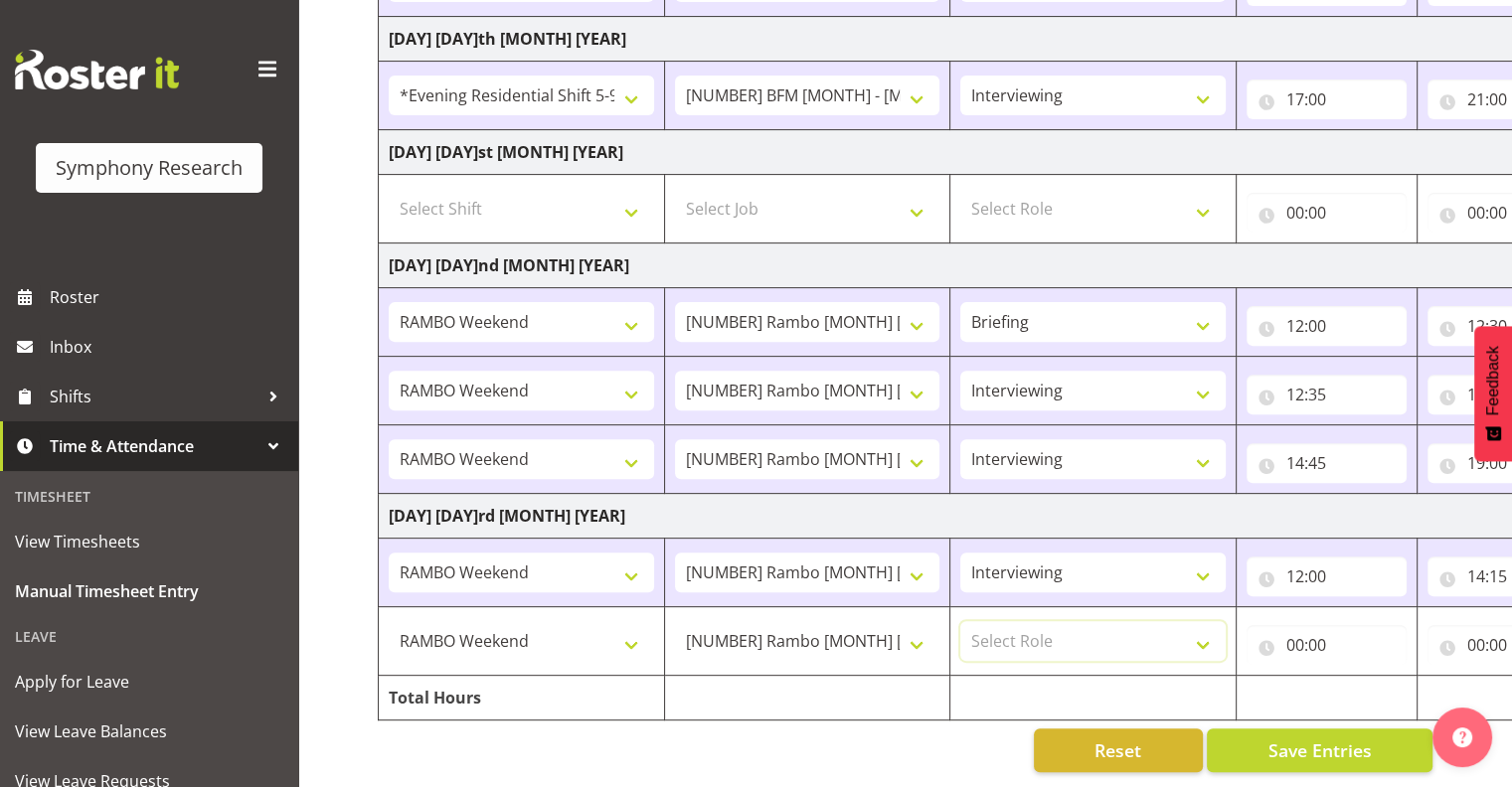 select on "47" 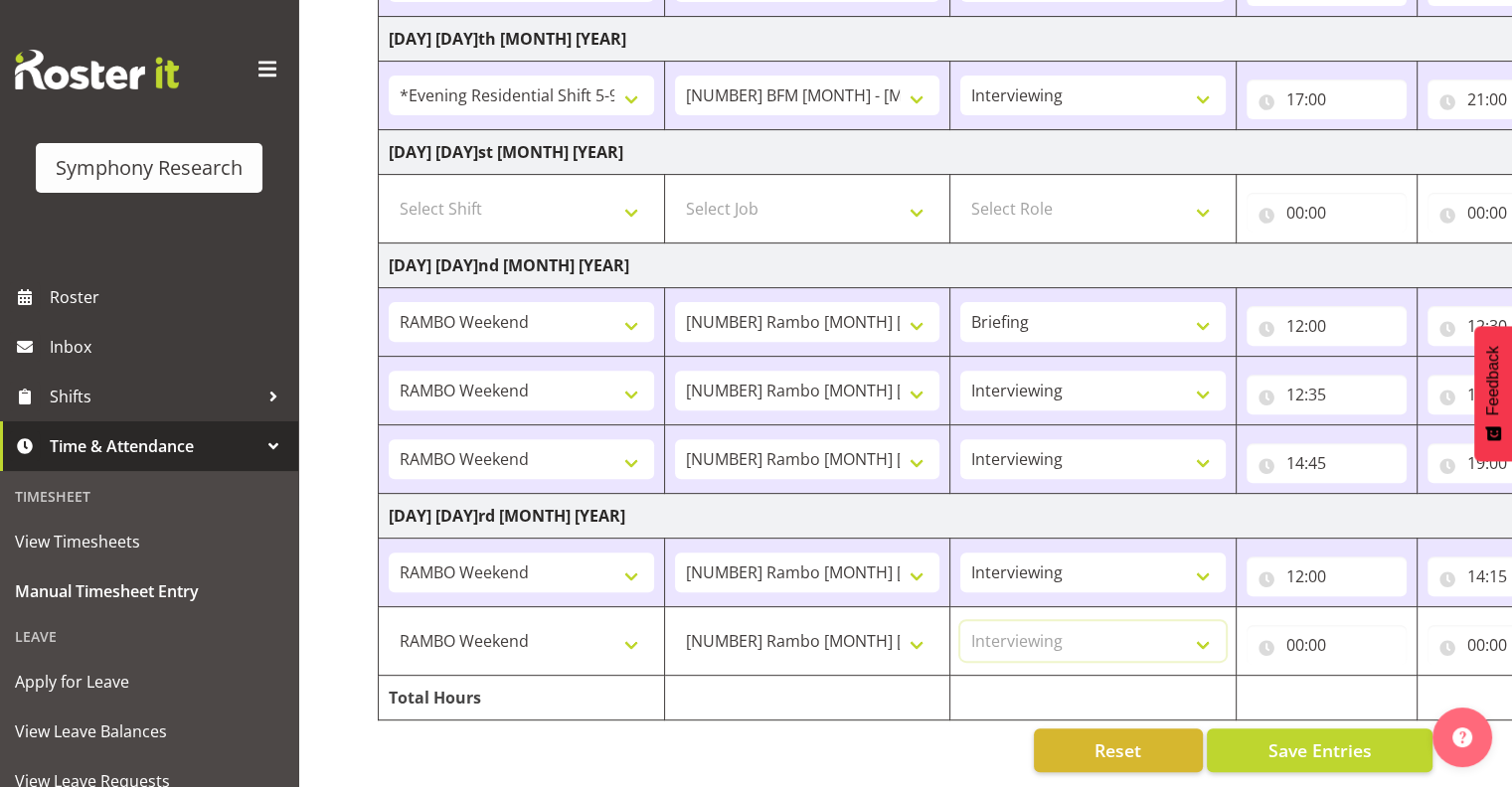 click on "Select Role  Interviewing Briefing" at bounding box center [1092, 641] 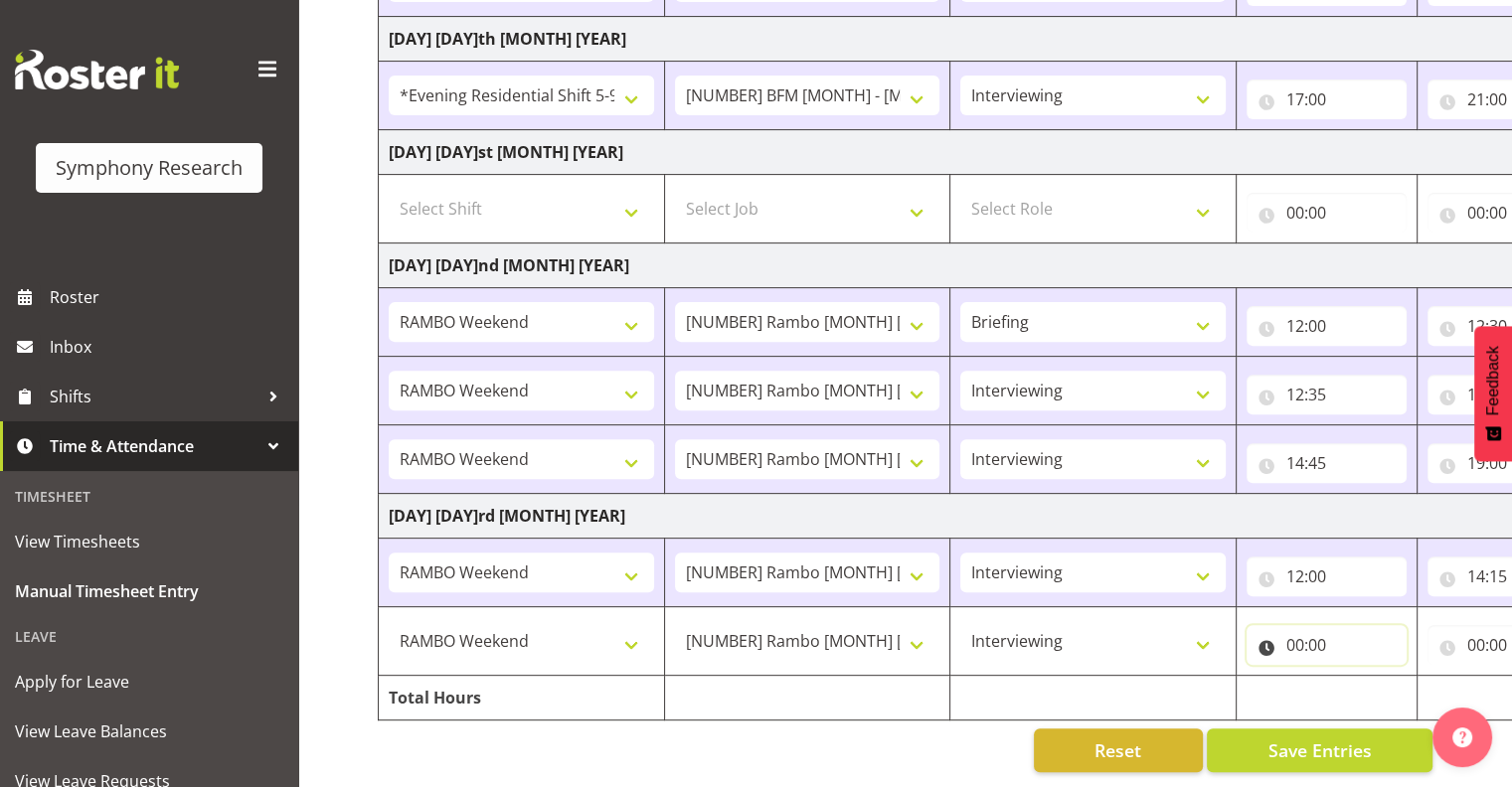 click on "00:00" at bounding box center [1326, 645] 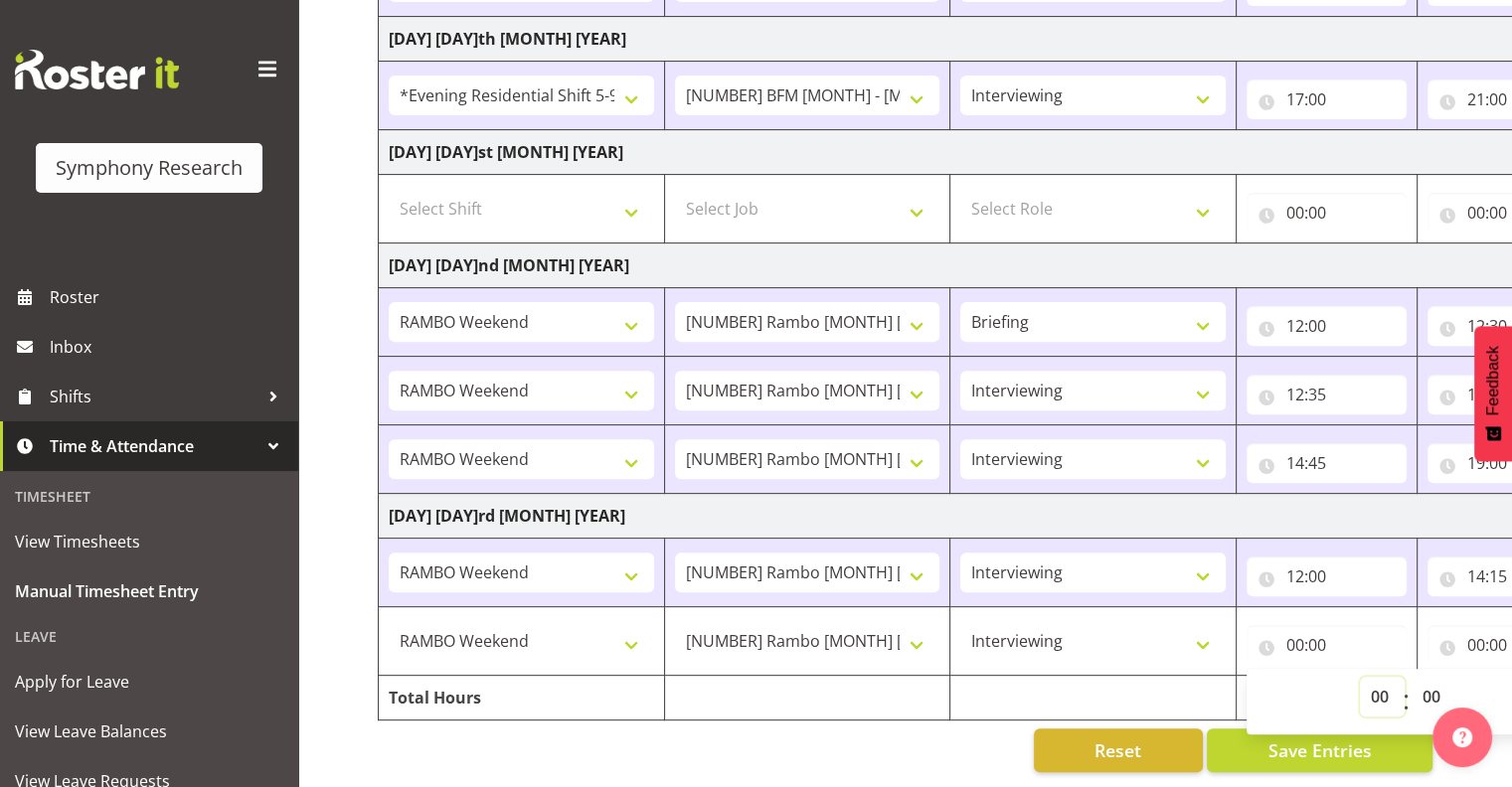 click on "00   01   02   03   04   05   06   07   08   09   10   11   12   13   14   15   16   17   18   19   20   21   22   23" at bounding box center [1382, 697] 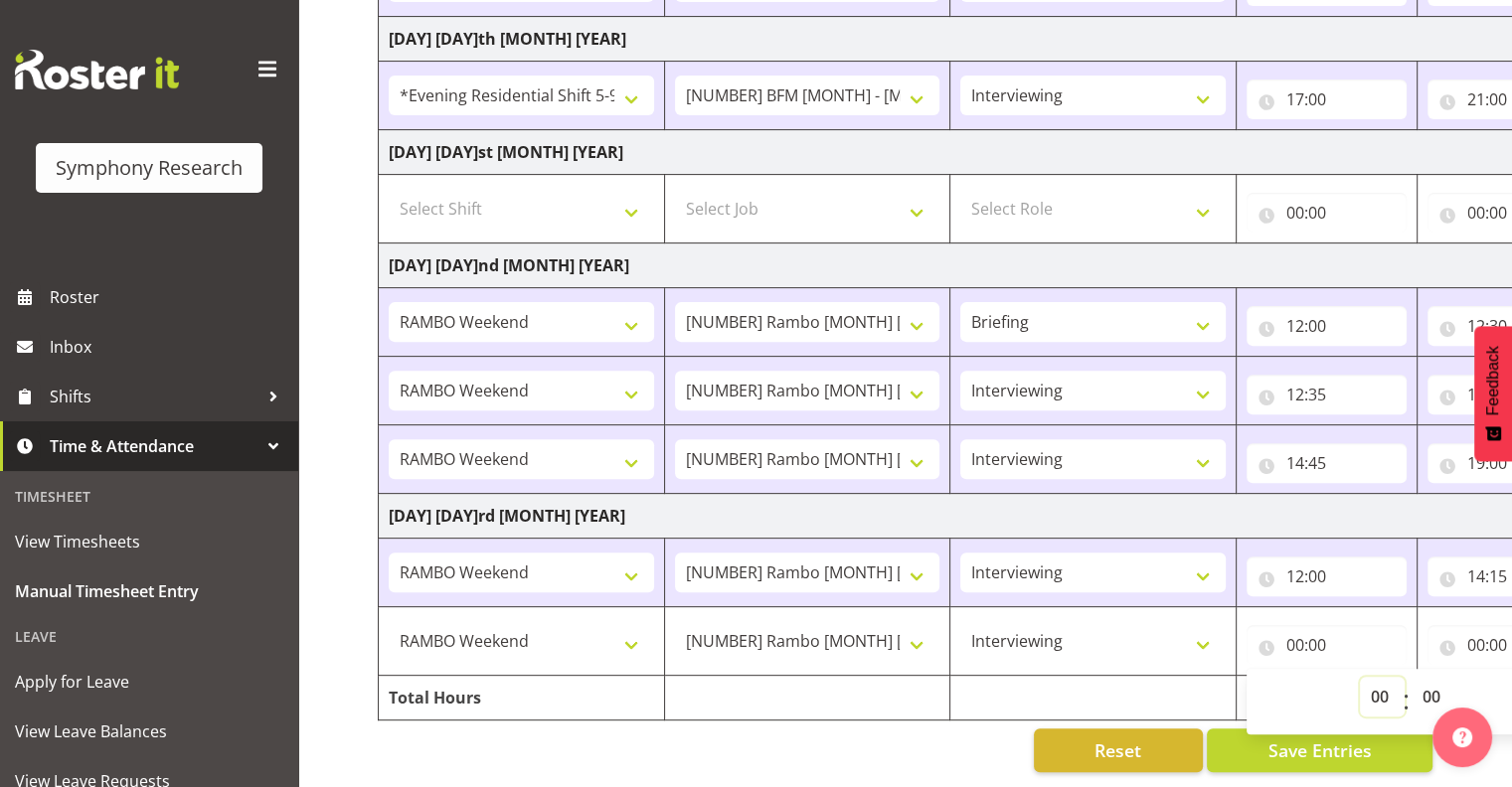 select on "14" 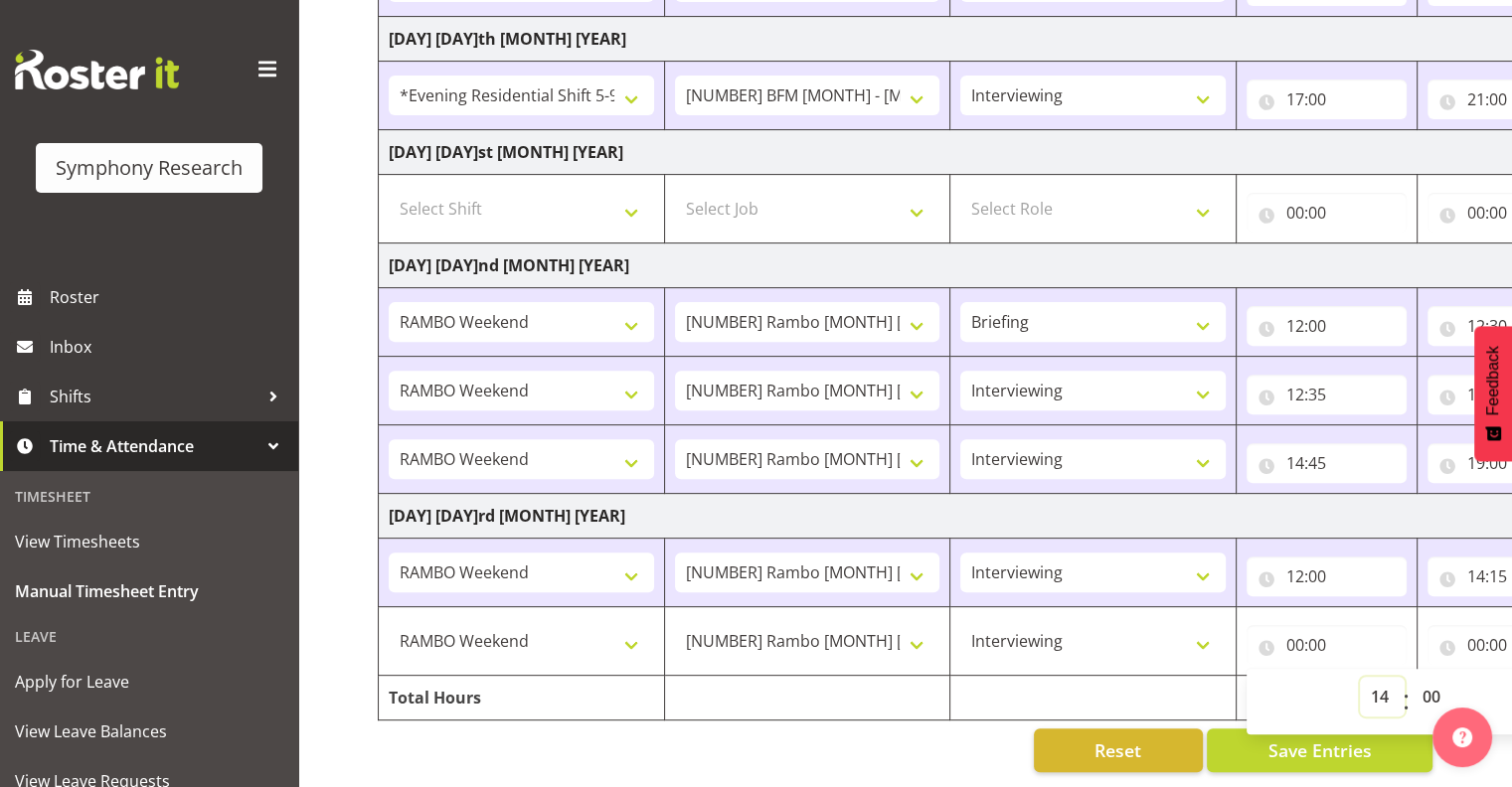click on "00   01   02   03   04   05   06   07   08   09   10   11   12   13   14   15   16   17   18   19   20   21   22   23" at bounding box center (1382, 697) 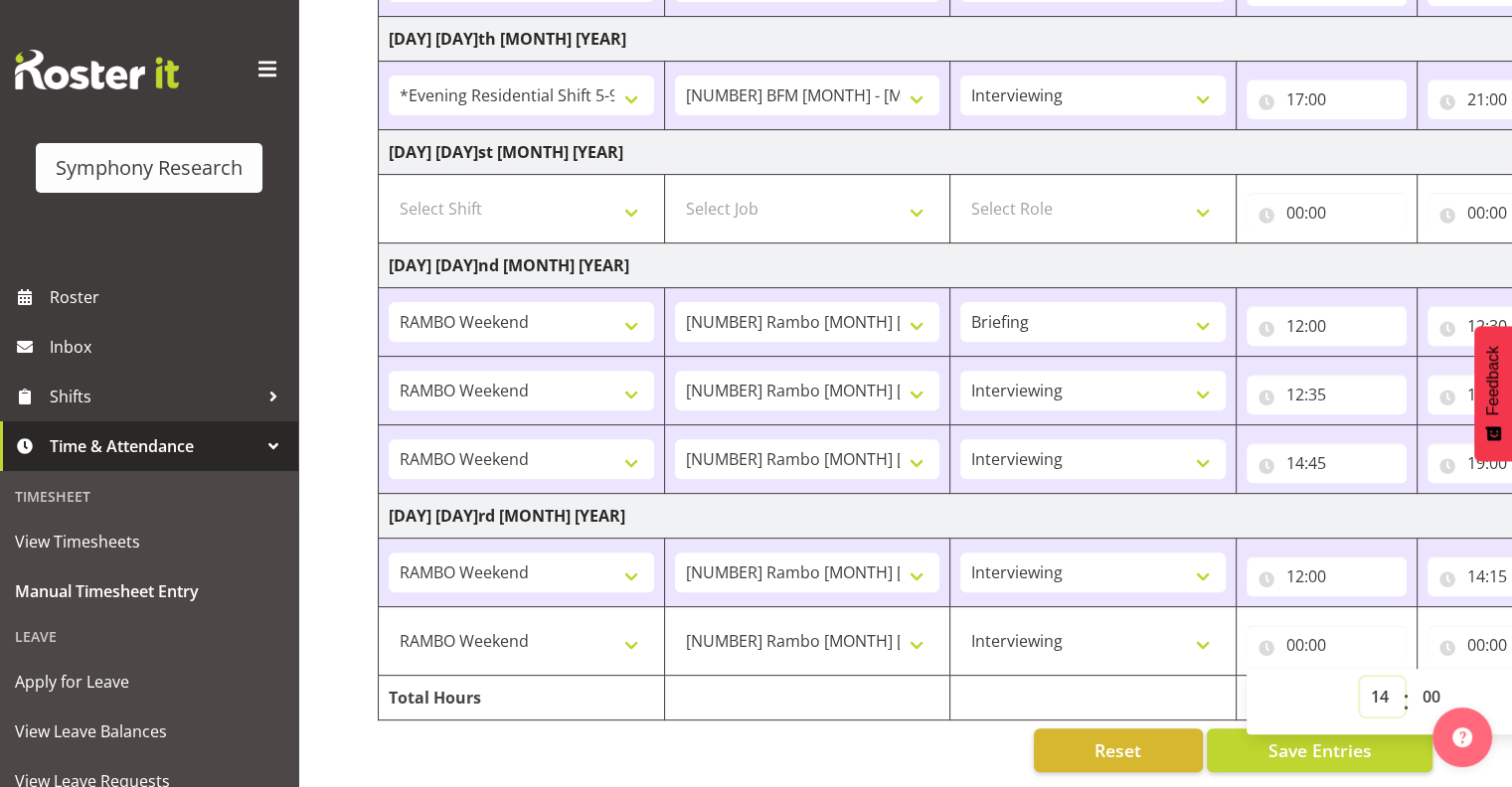 type on "14:00" 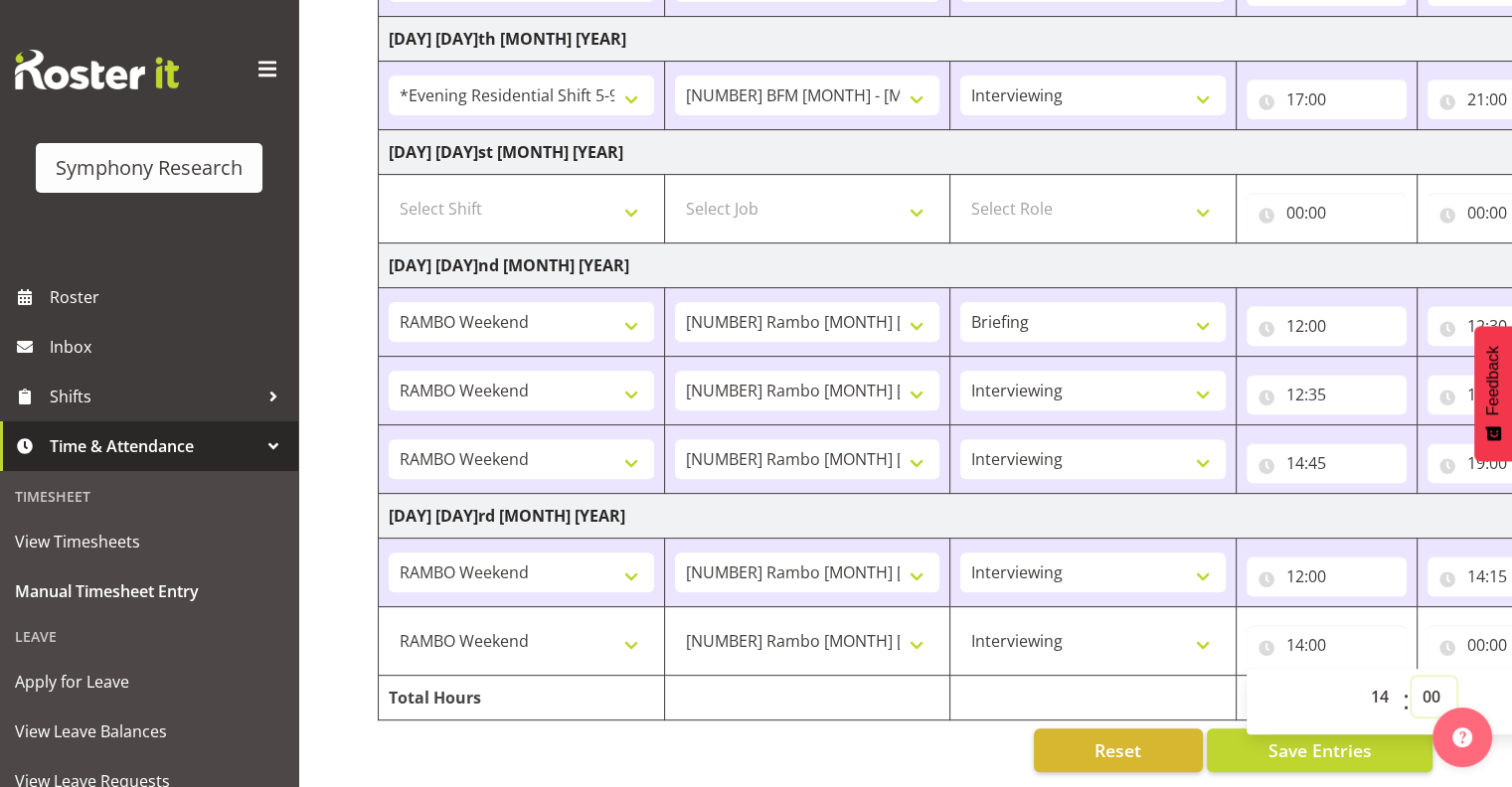 click on "00   01   02   03   04   05   06   07   08   09   10   11   12   13   14   15   16   17   18   19   20   21   22   23   24   25   26   27   28   29   30   31   32   33   34   35   36   37   38   39   40   41   42   43   44   45   46   47   48   49   50   51   52   53   54   55   56   57   58   59" at bounding box center [1433, 697] 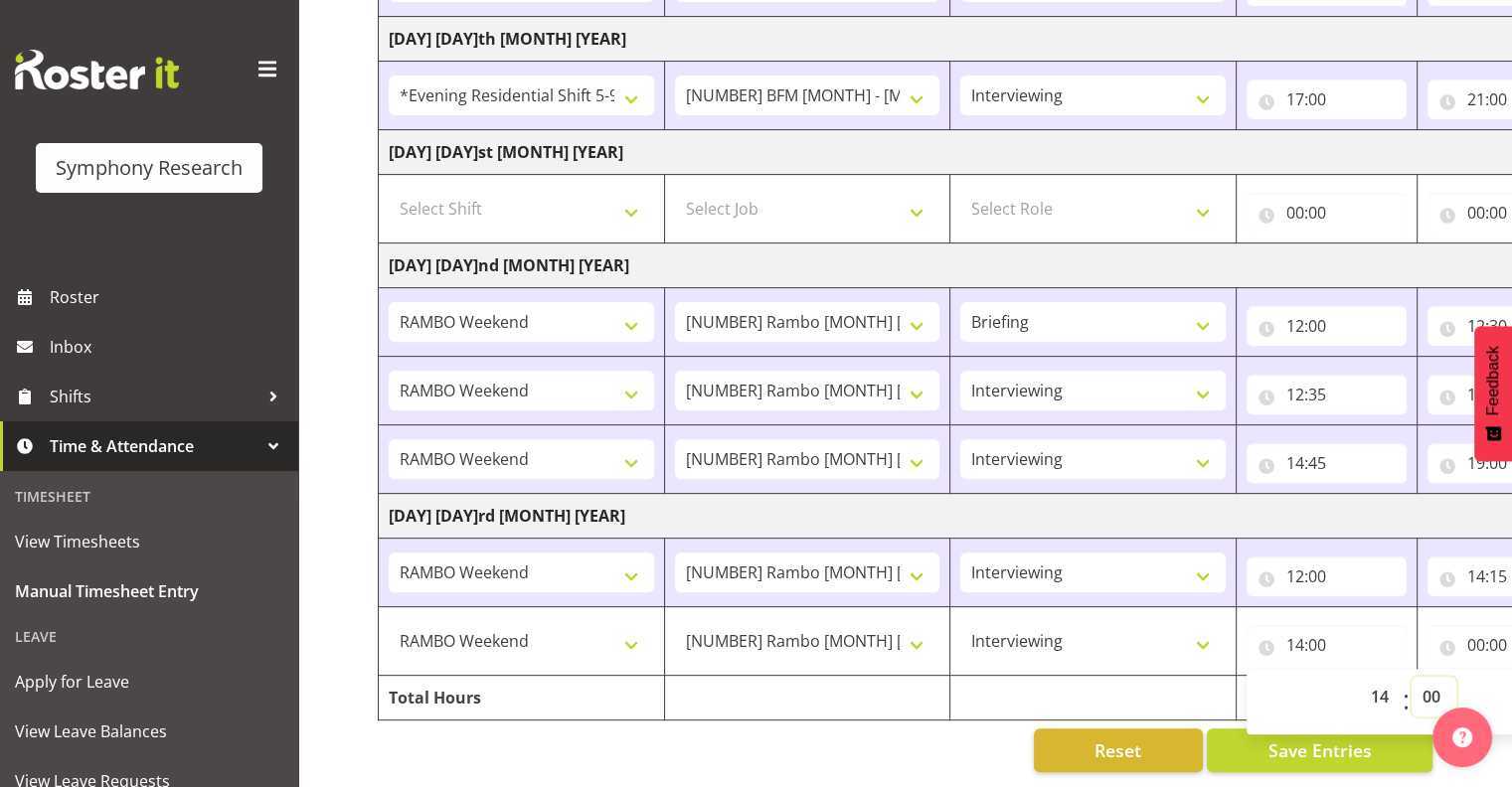 select on "45" 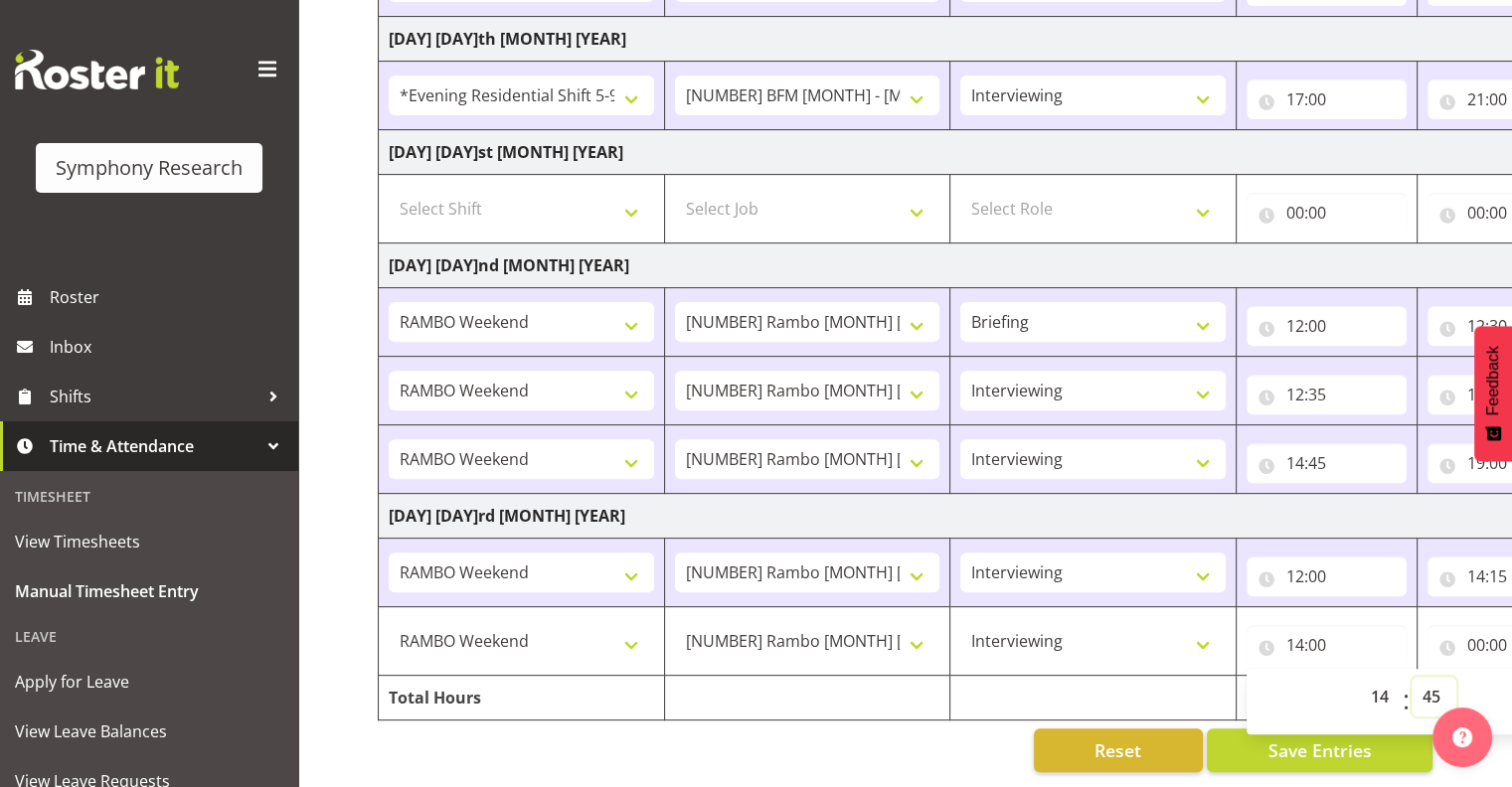 click on "00   01   02   03   04   05   06   07   08   09   10   11   12   13   14   15   16   17   18   19   20   21   22   23   24   25   26   27   28   29   30   31   32   33   34   35   36   37   38   39   40   41   42   43   44   45   46   47   48   49   50   51   52   53   54   55   56   57   58   59" at bounding box center [1433, 697] 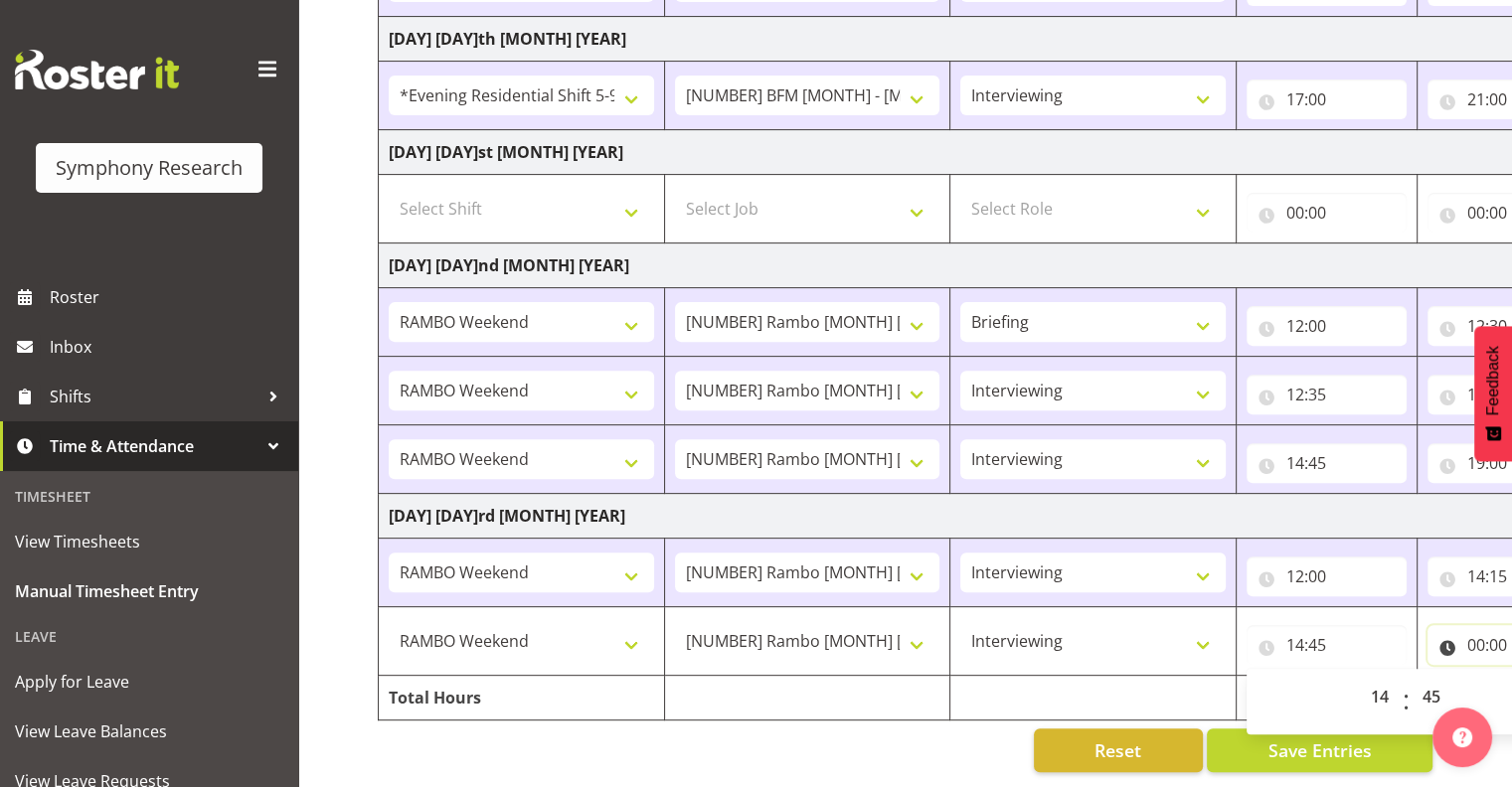 drag, startPoint x: 1431, startPoint y: 634, endPoint x: 1471, endPoint y: 656, distance: 45.65085 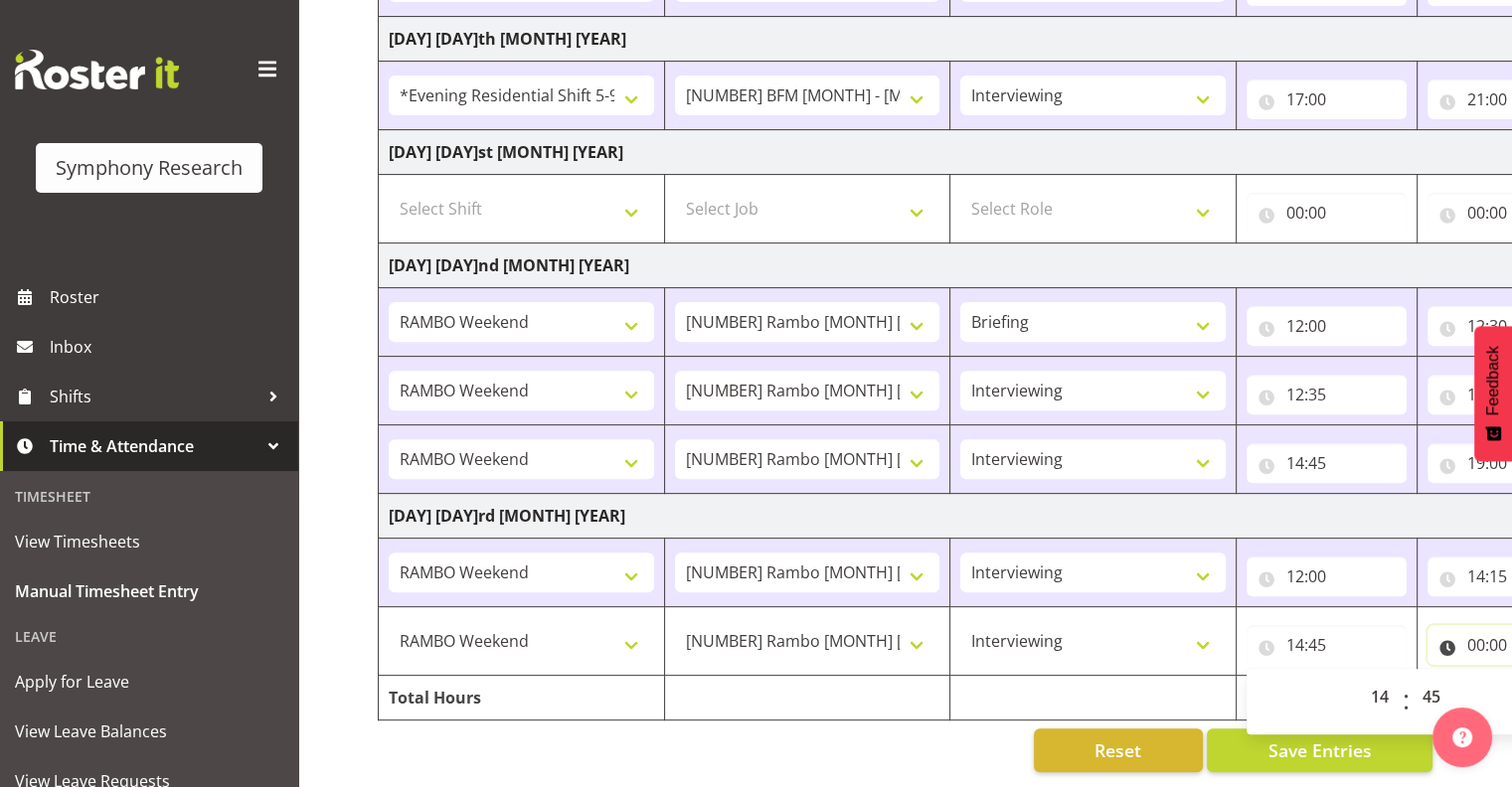 click on "00:00" at bounding box center (1507, 645) 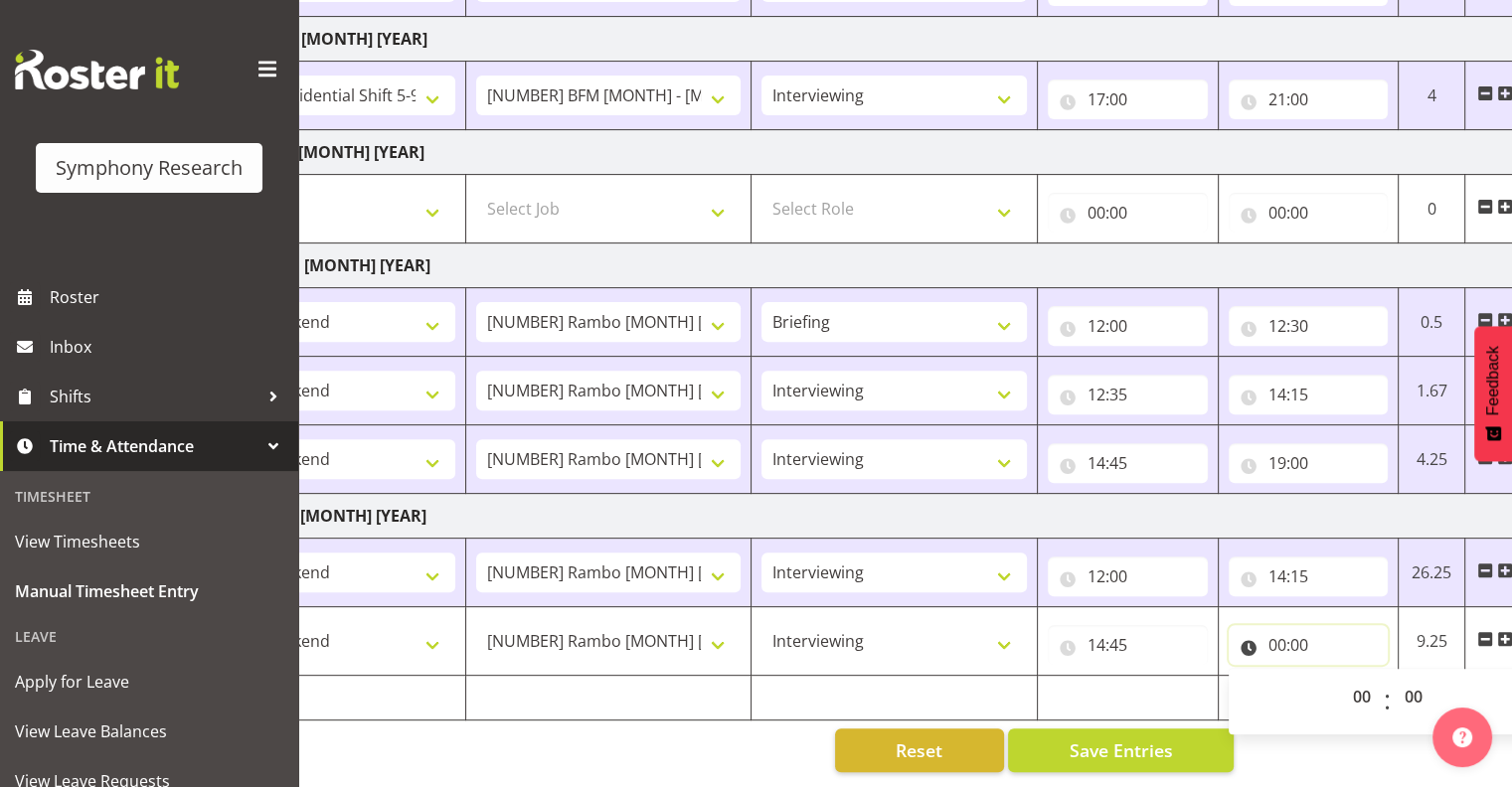 scroll, scrollTop: 0, scrollLeft: 257, axis: horizontal 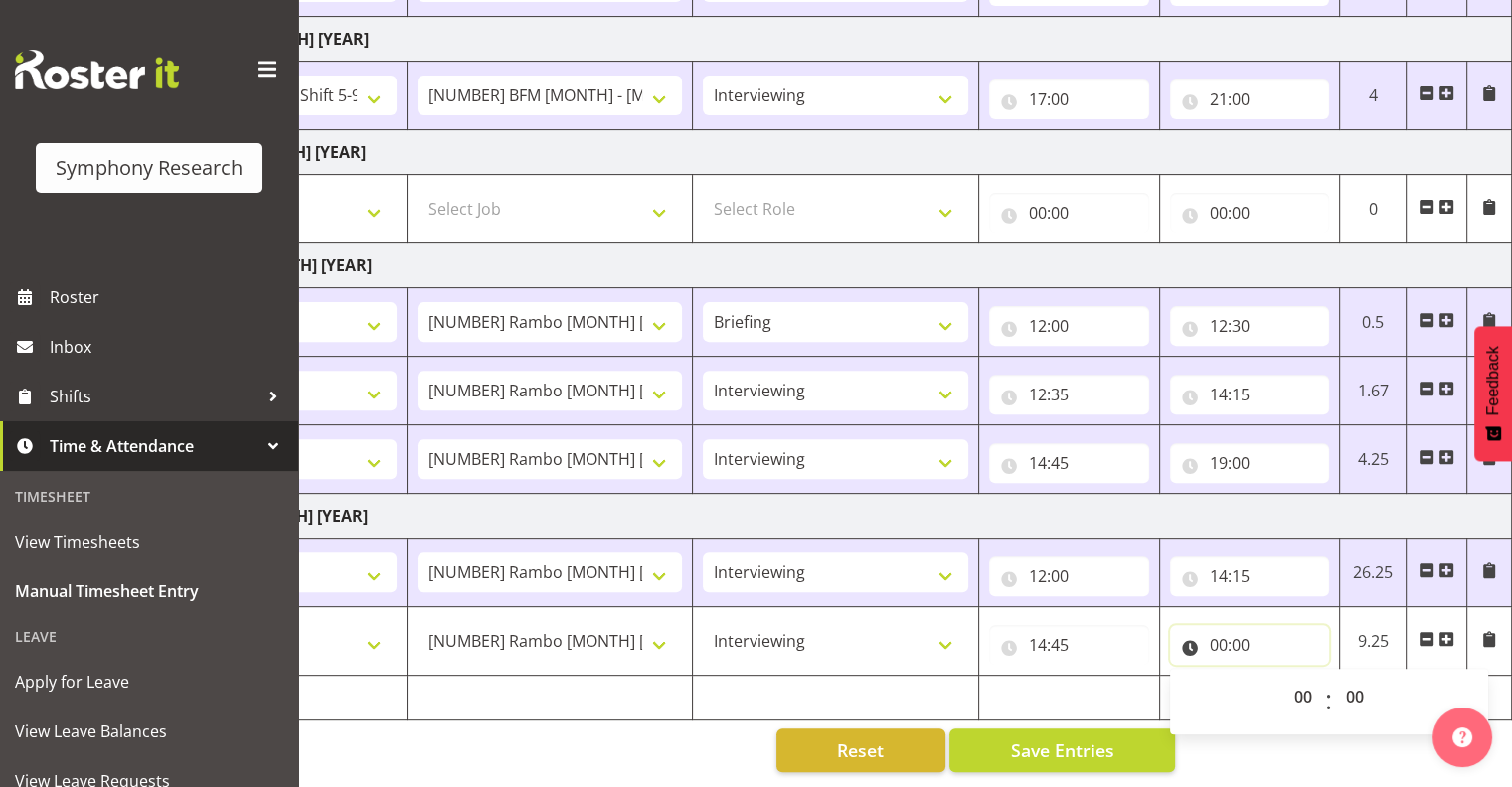 click on "00:00" at bounding box center [1250, 645] 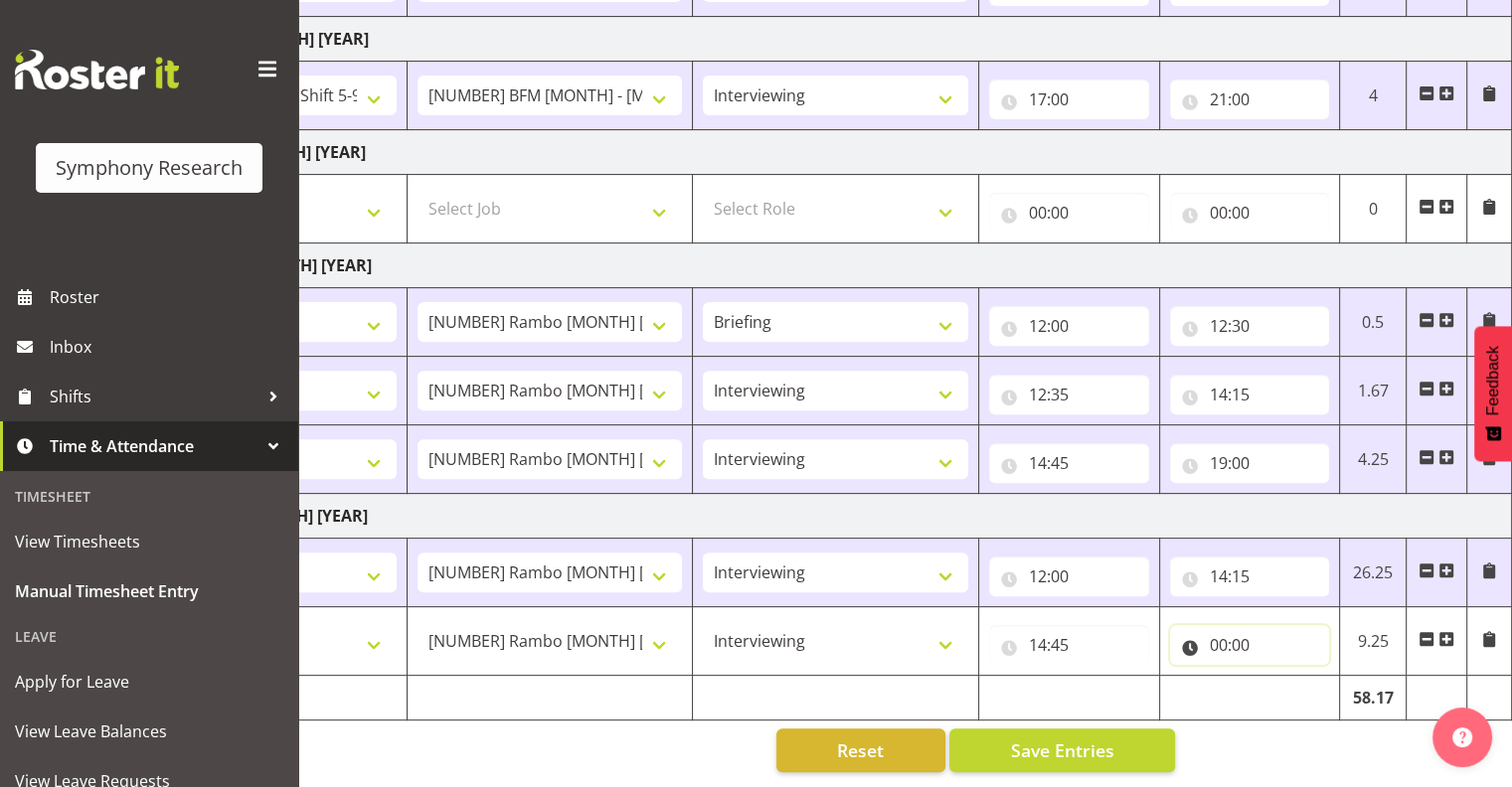 click on "00:00" at bounding box center [1250, 645] 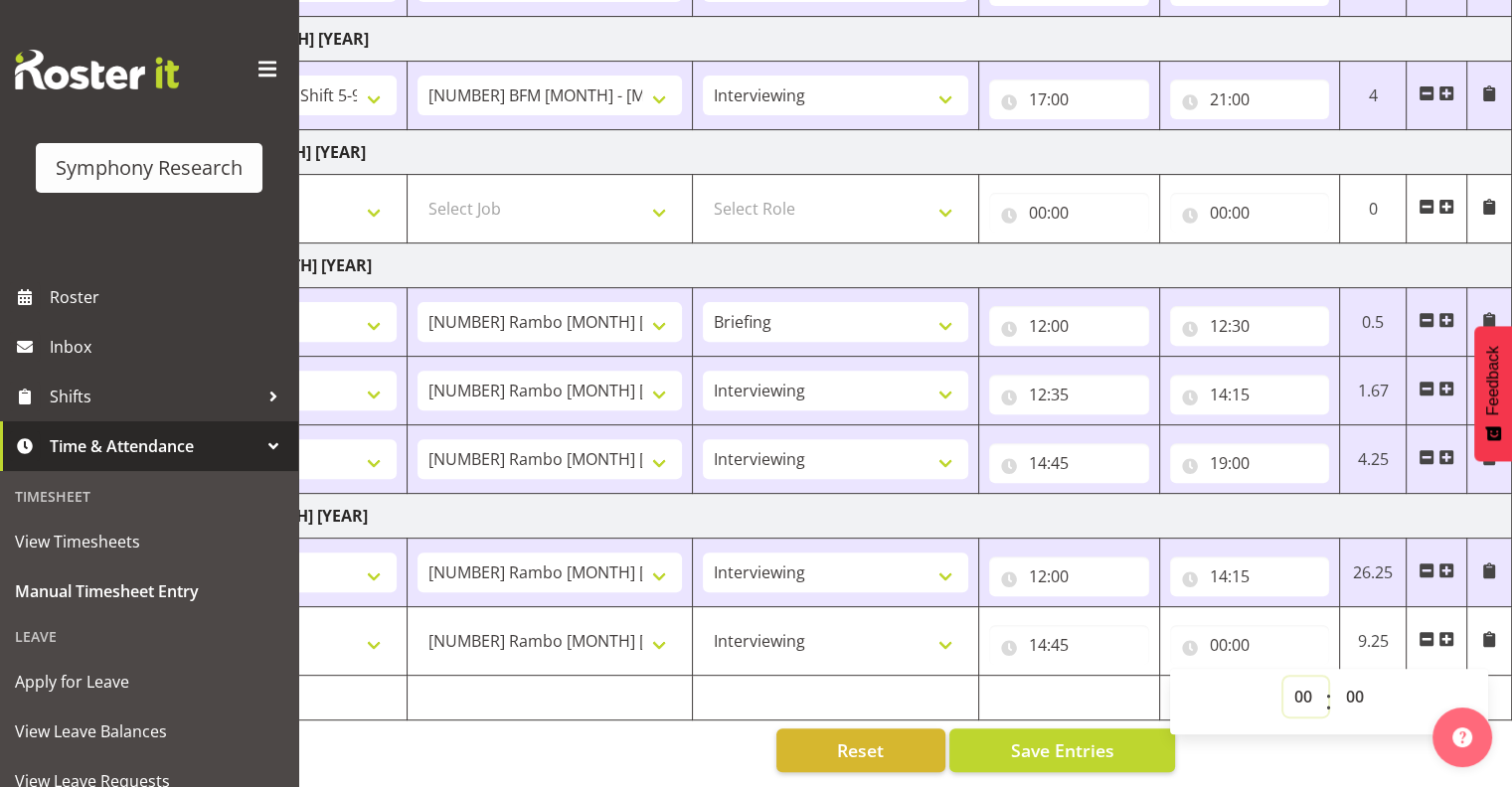 click on "00   01   02   03   04   05   06   07   08   09   10   11   12   13   14   15   16   17   18   19   20   21   22   23" at bounding box center (1305, 697) 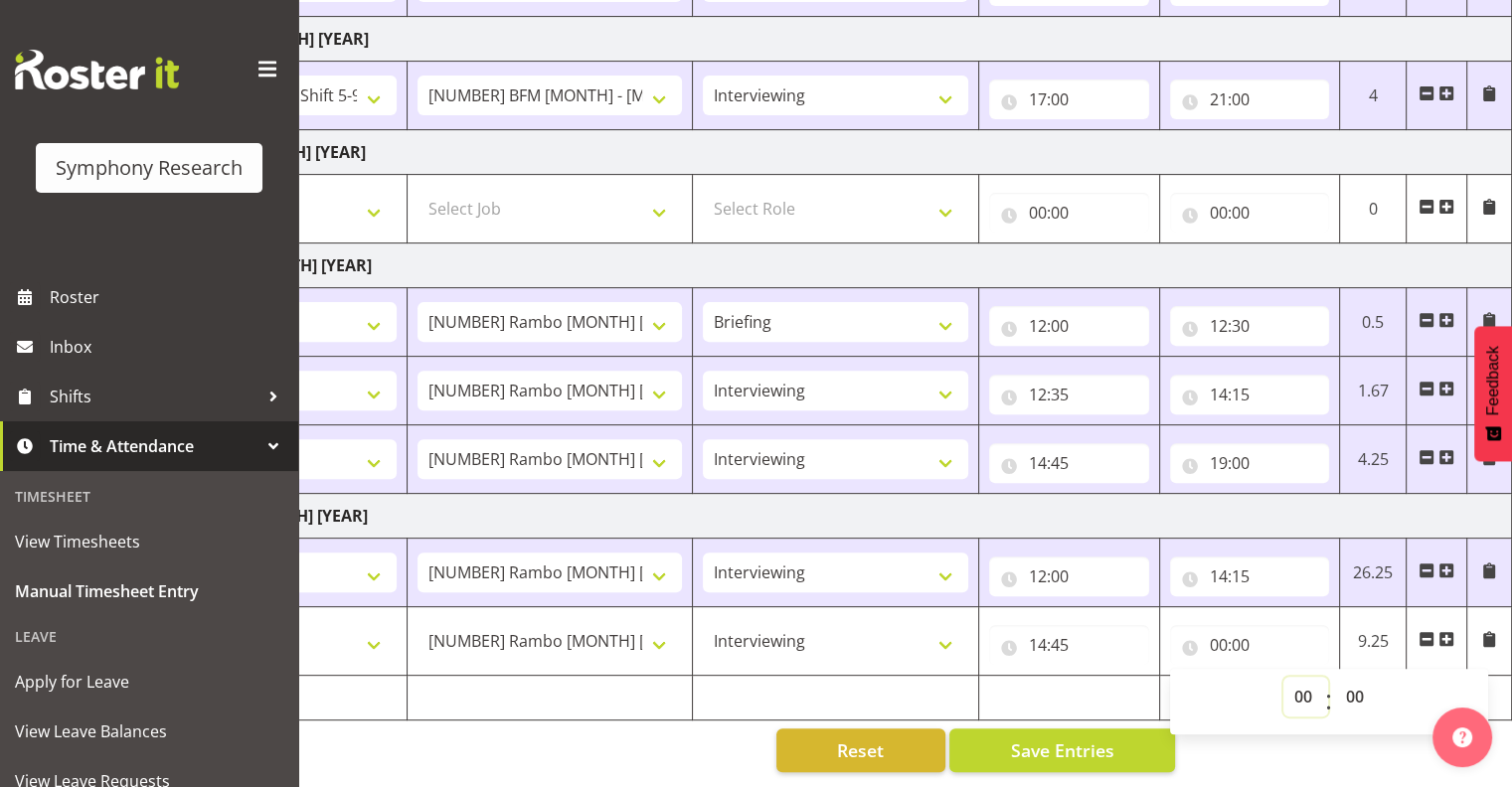 select on "19" 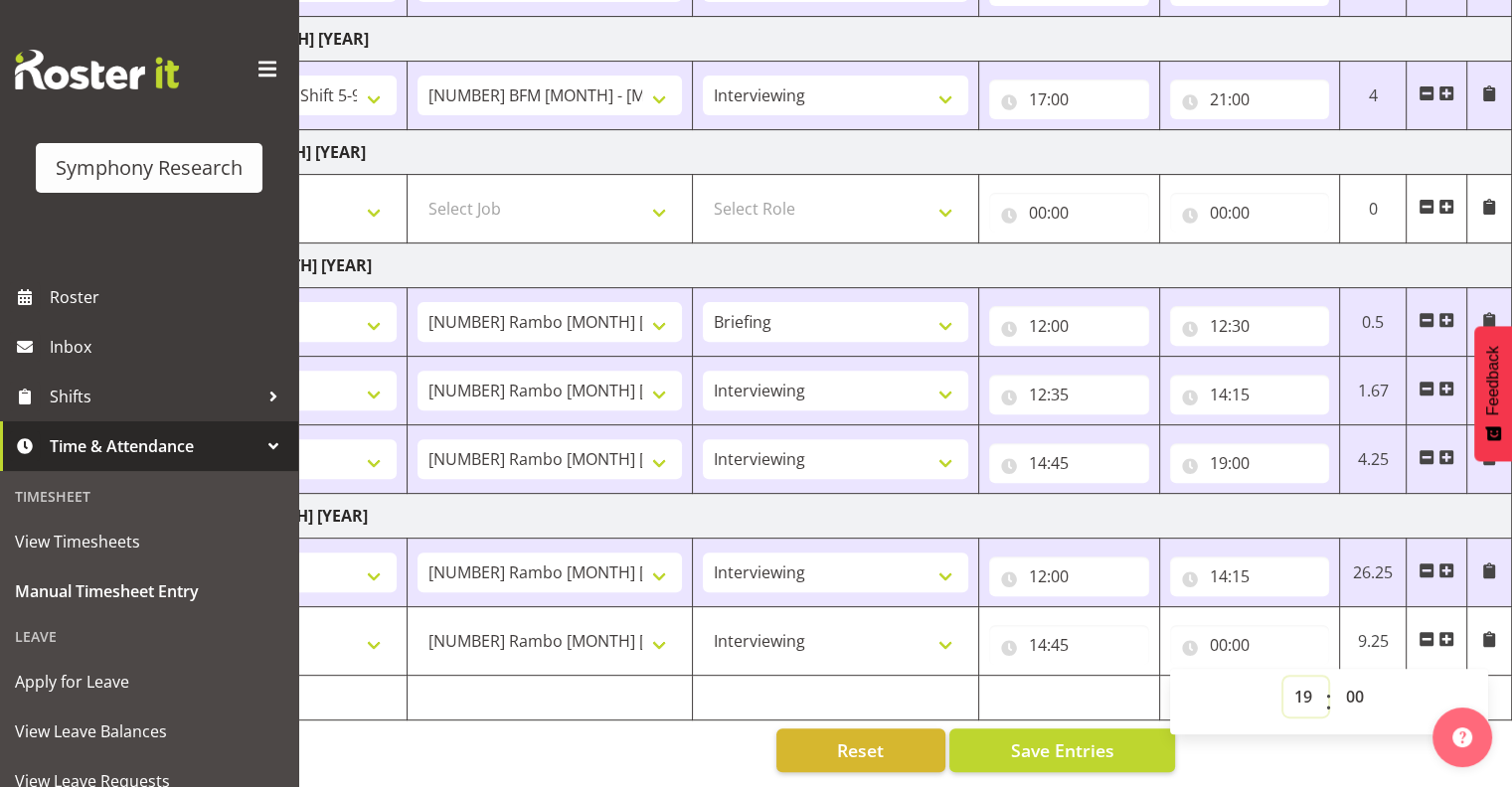 click on "00   01   02   03   04   05   06   07   08   09   10   11   12   13   14   15   16   17   18   19   20   21   22   23" at bounding box center (1305, 697) 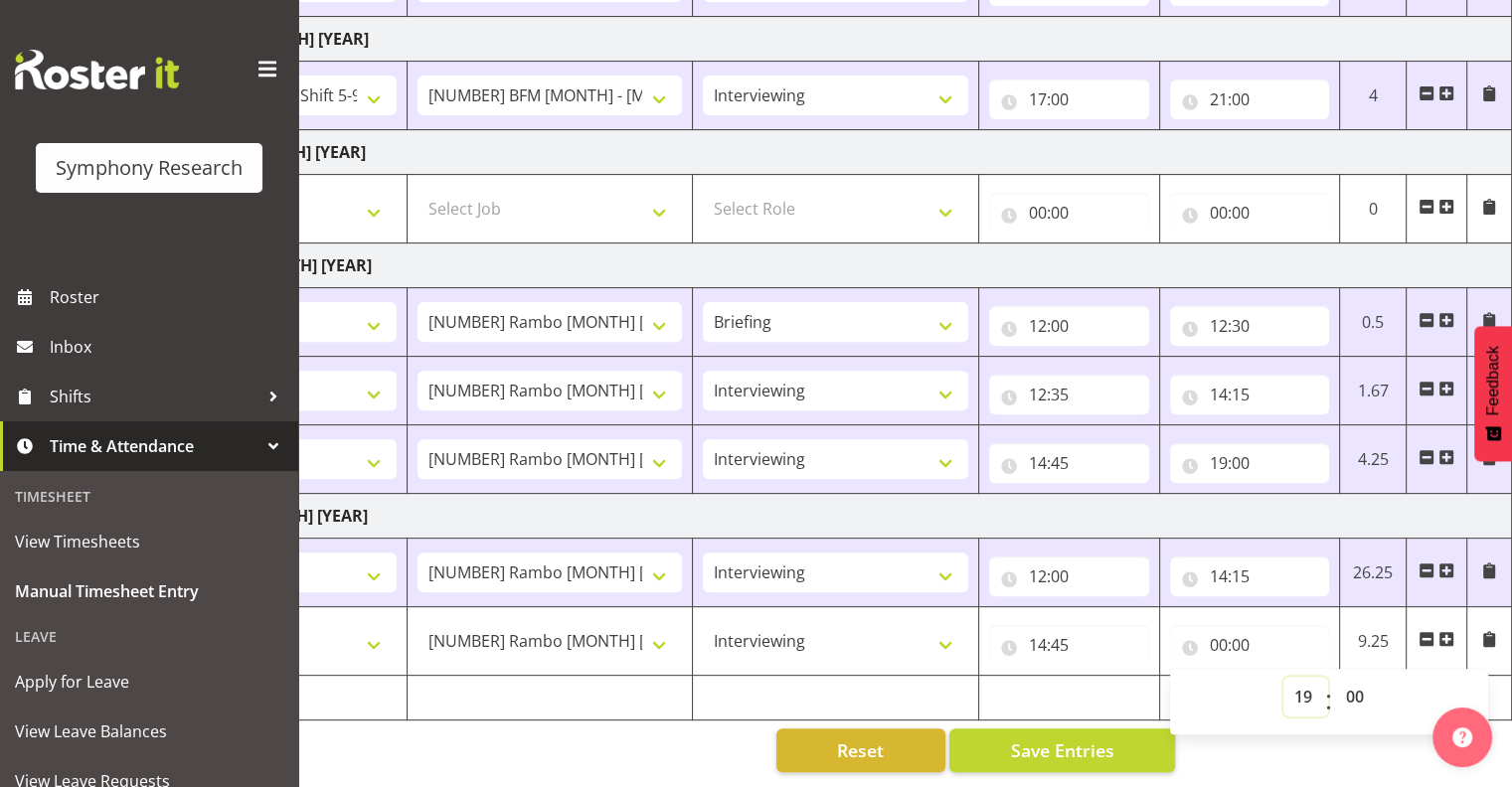 type on "19:00" 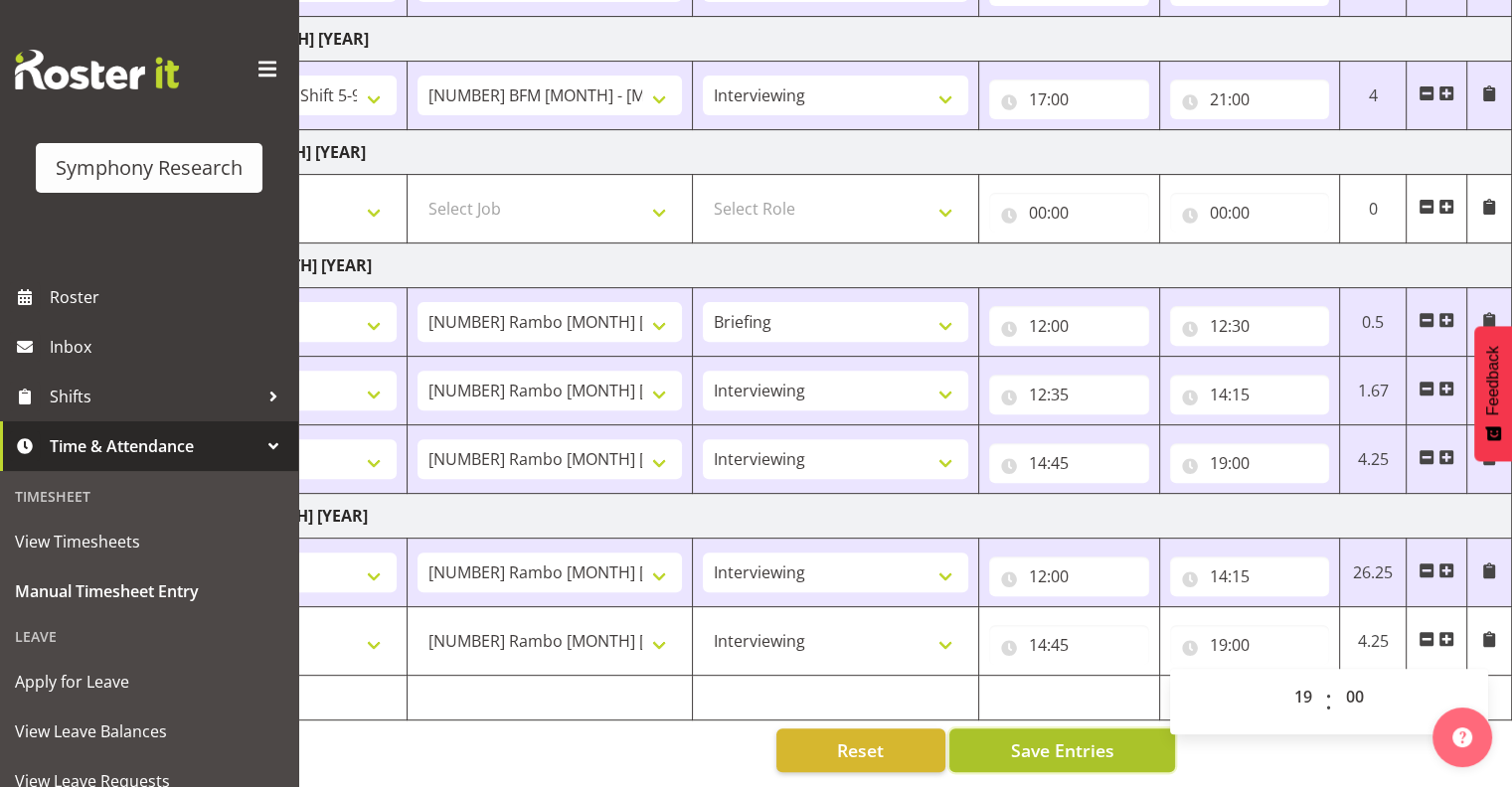 click on "Save
Entries" at bounding box center [1062, 750] 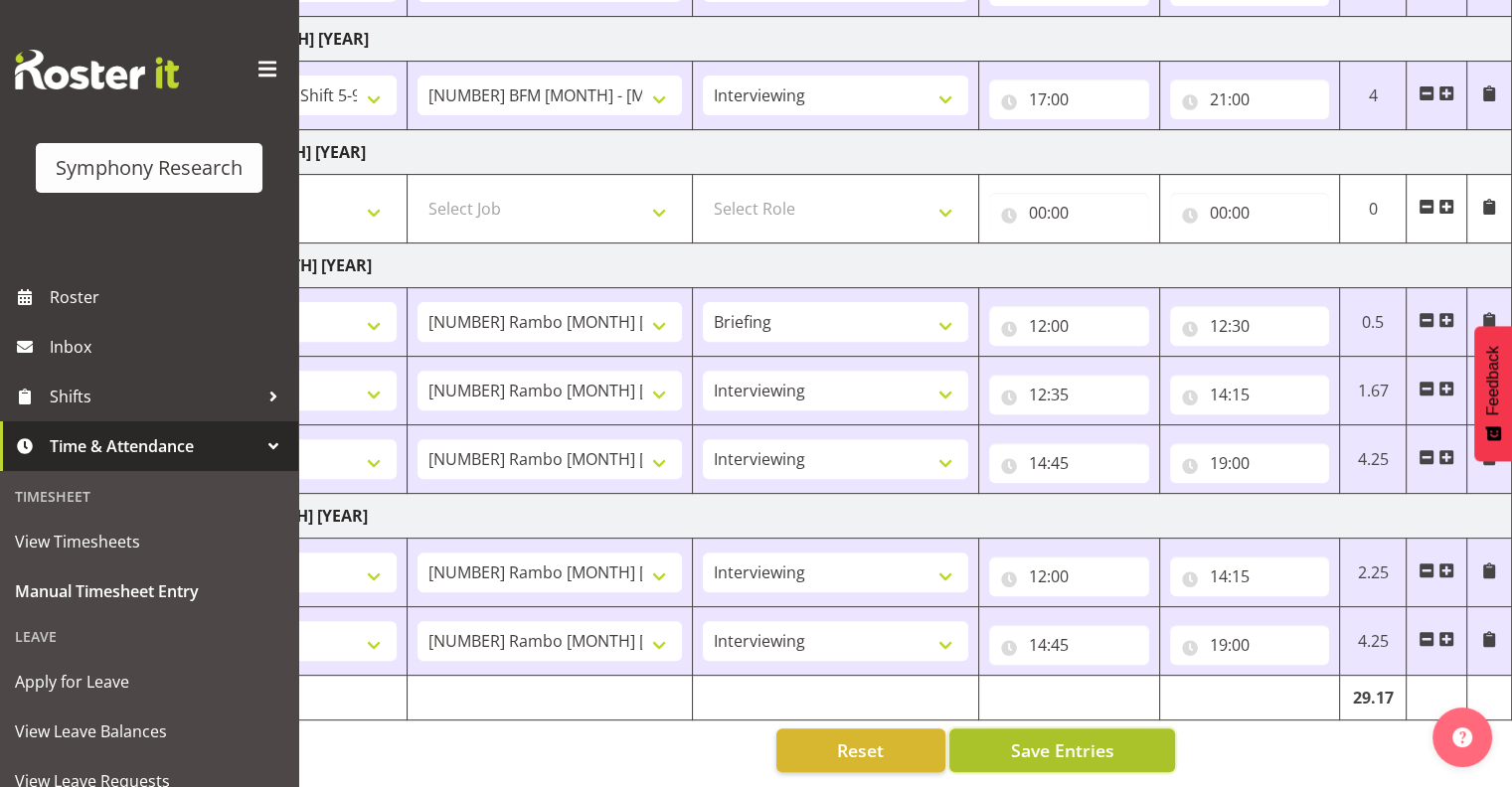 click on "Save
Entries" at bounding box center [1062, 750] 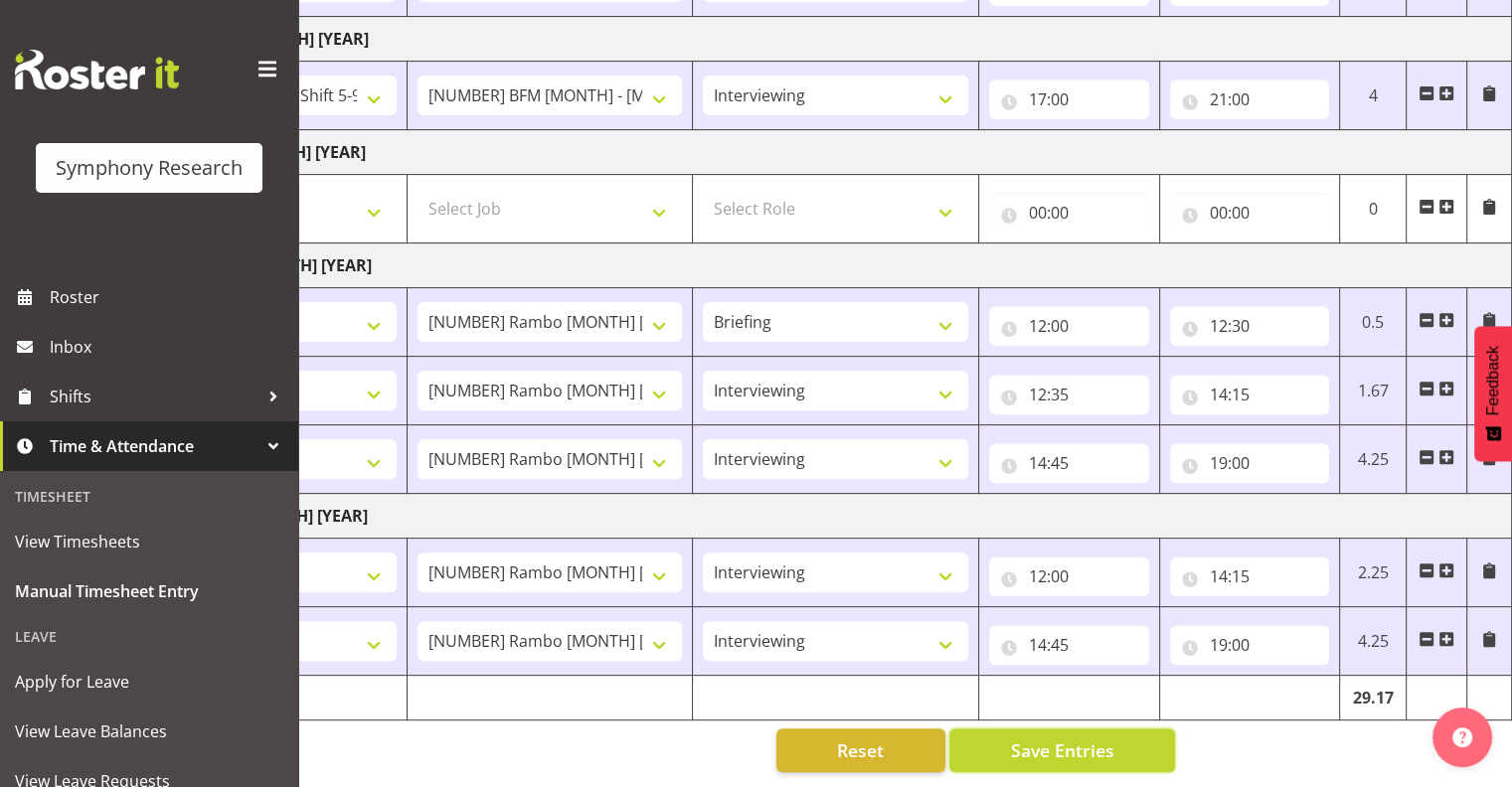scroll, scrollTop: 0, scrollLeft: 0, axis: both 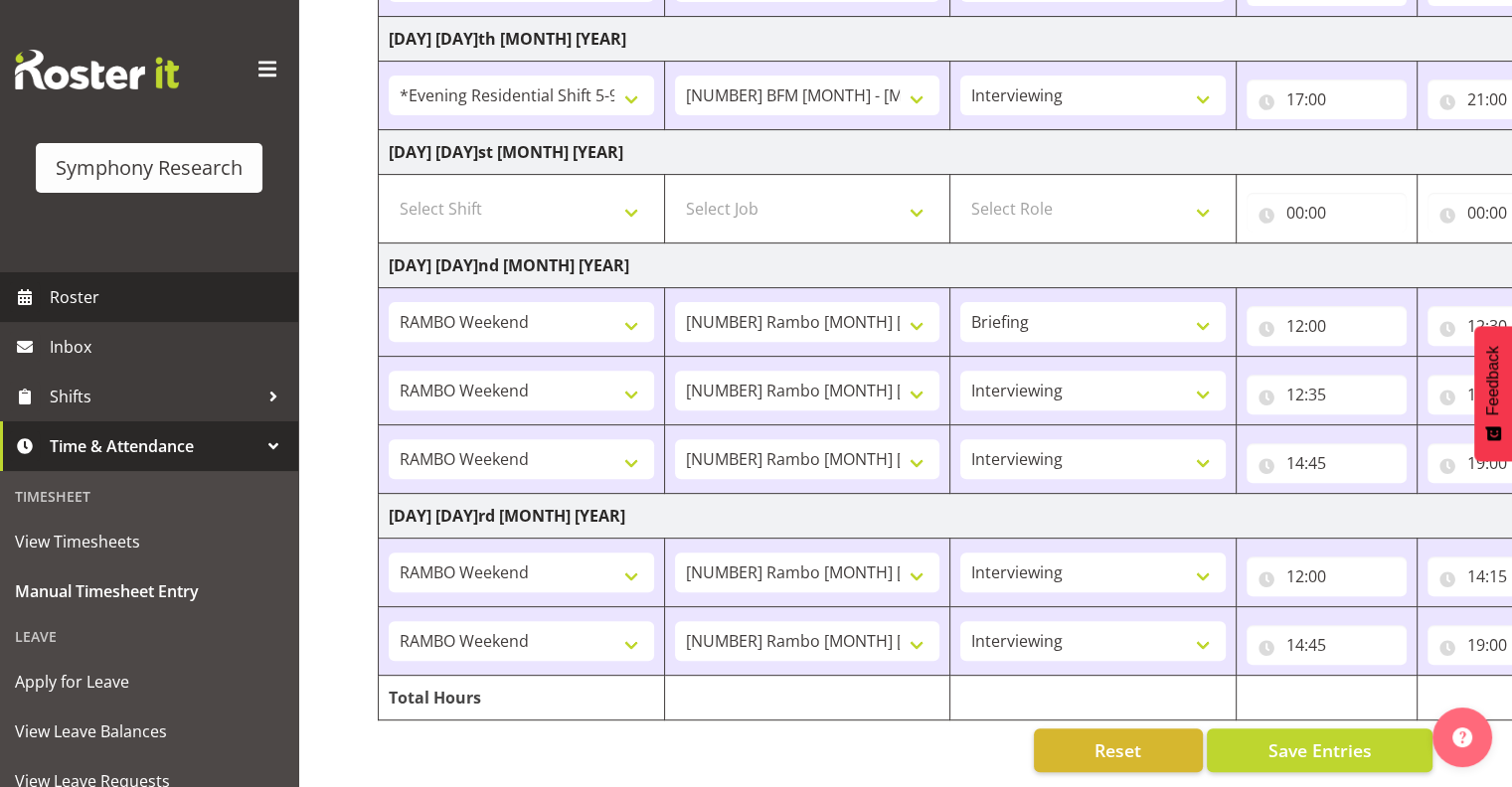 click on "Roster" at bounding box center [169, 297] 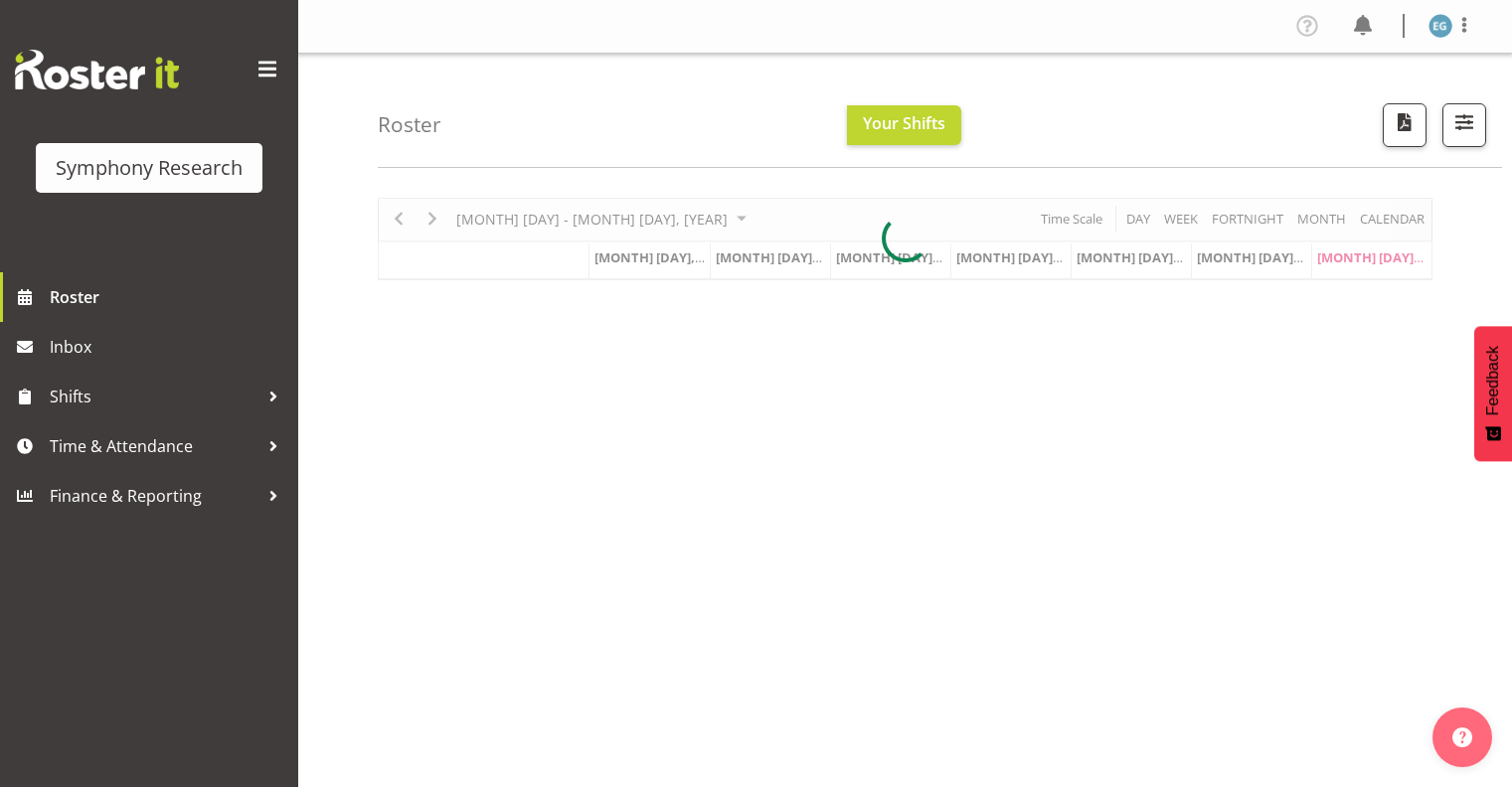 scroll, scrollTop: 0, scrollLeft: 0, axis: both 